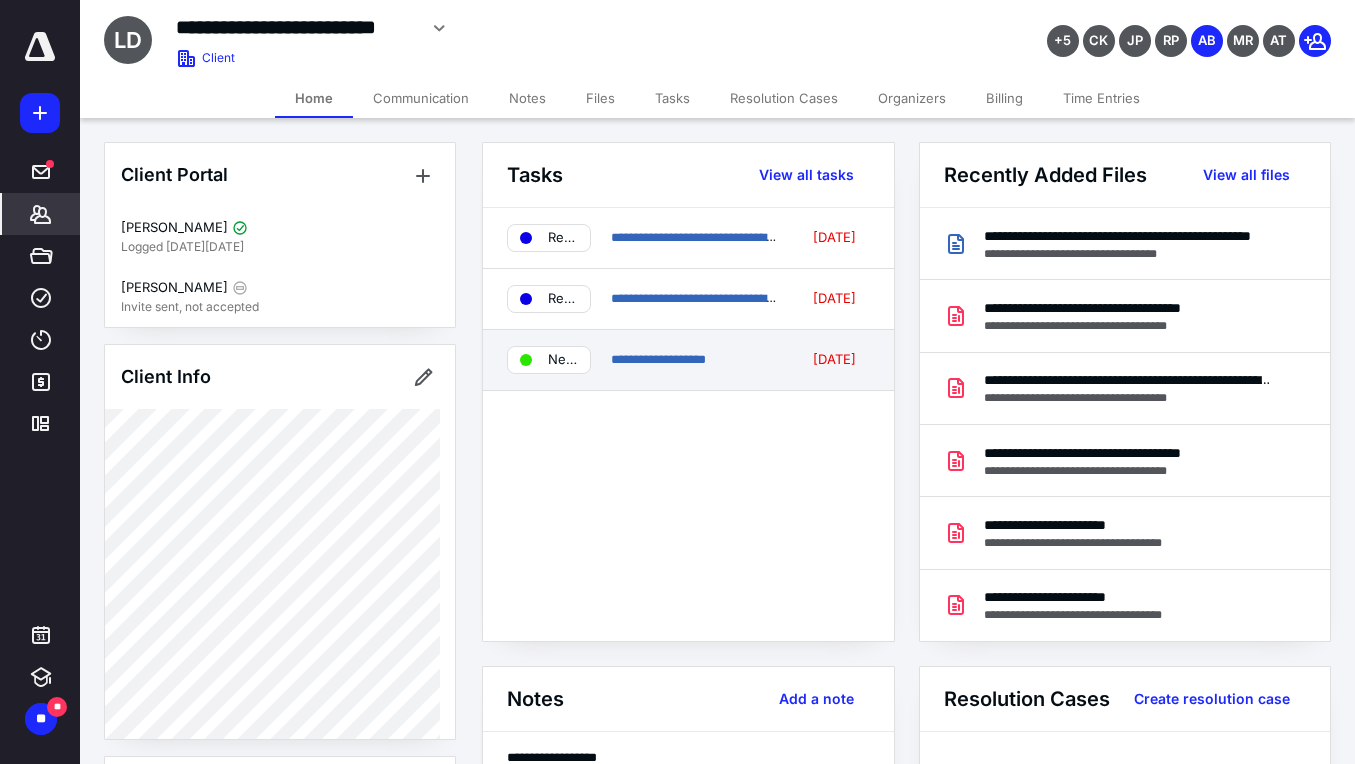 scroll, scrollTop: 0, scrollLeft: 0, axis: both 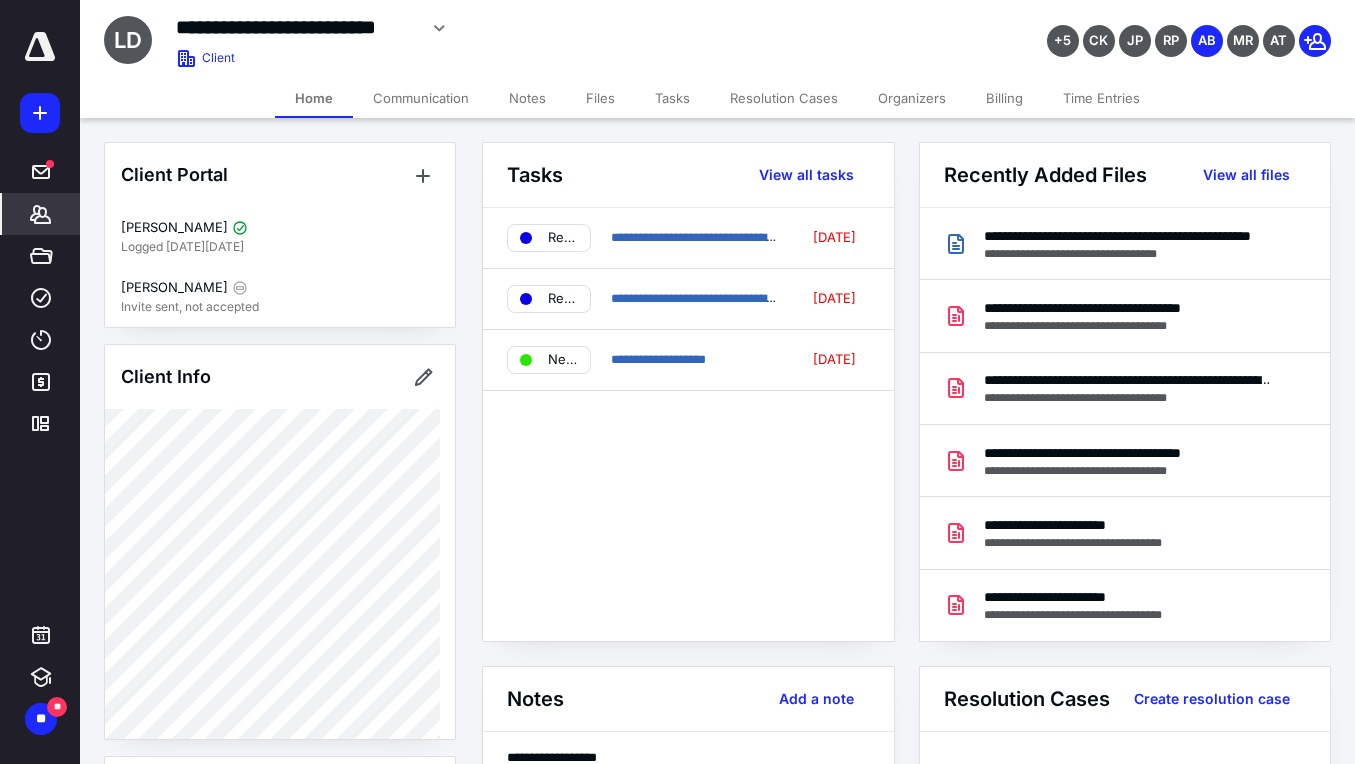 click on "Files" at bounding box center [600, 98] 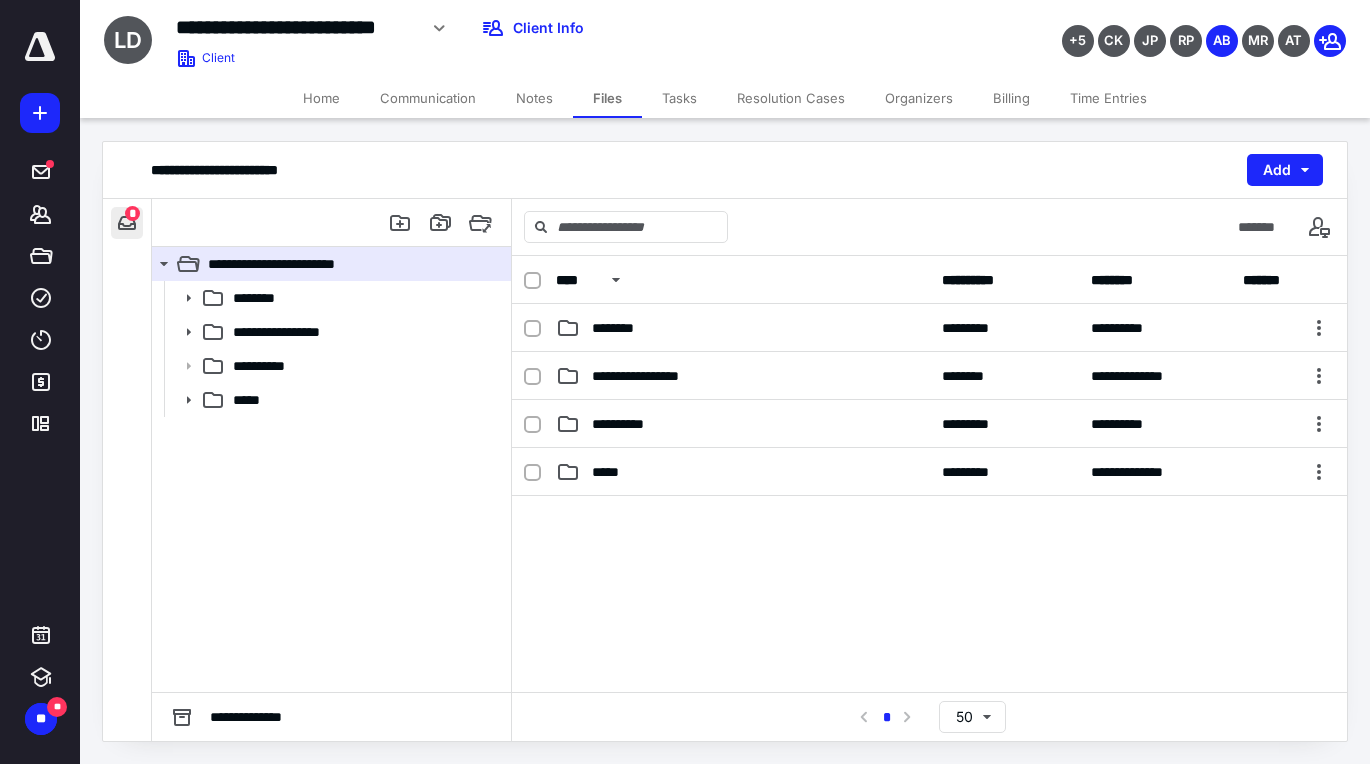 click at bounding box center [127, 223] 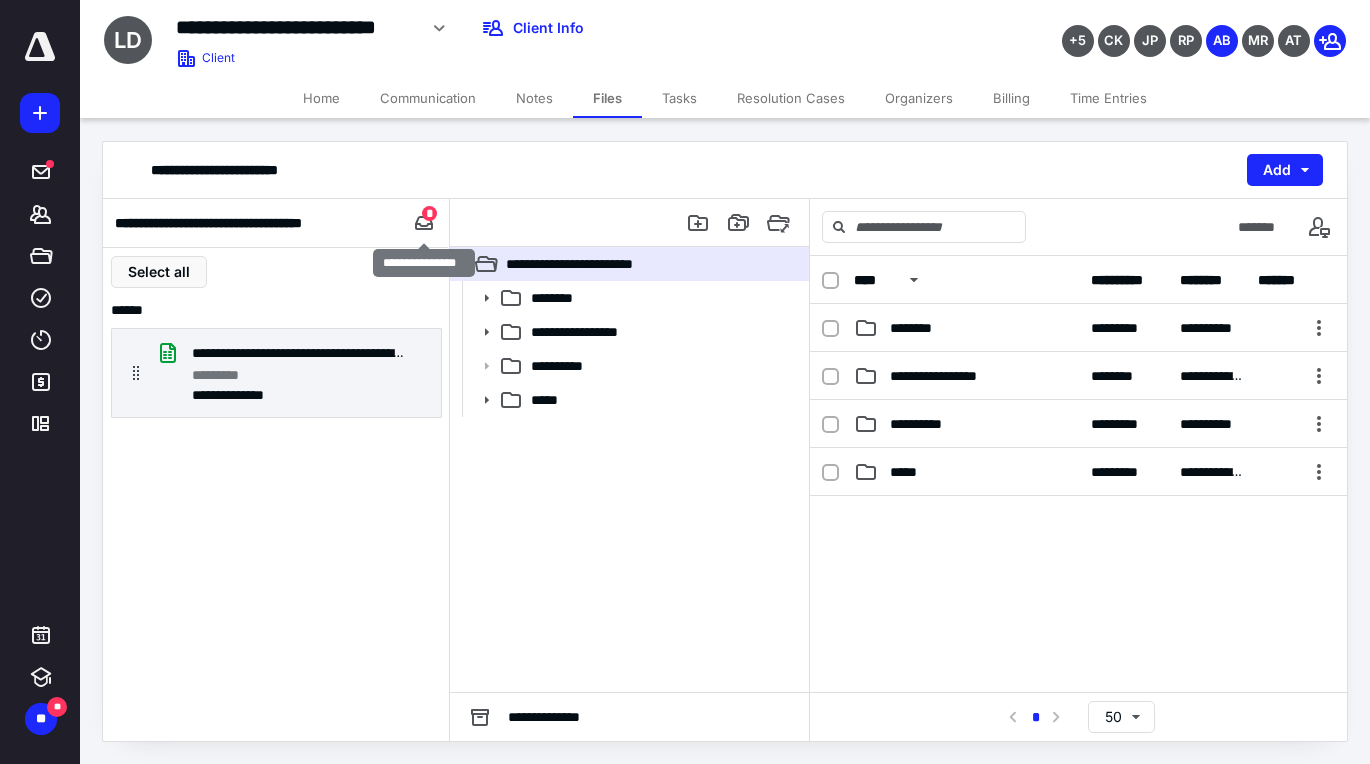 click on "*" at bounding box center [429, 213] 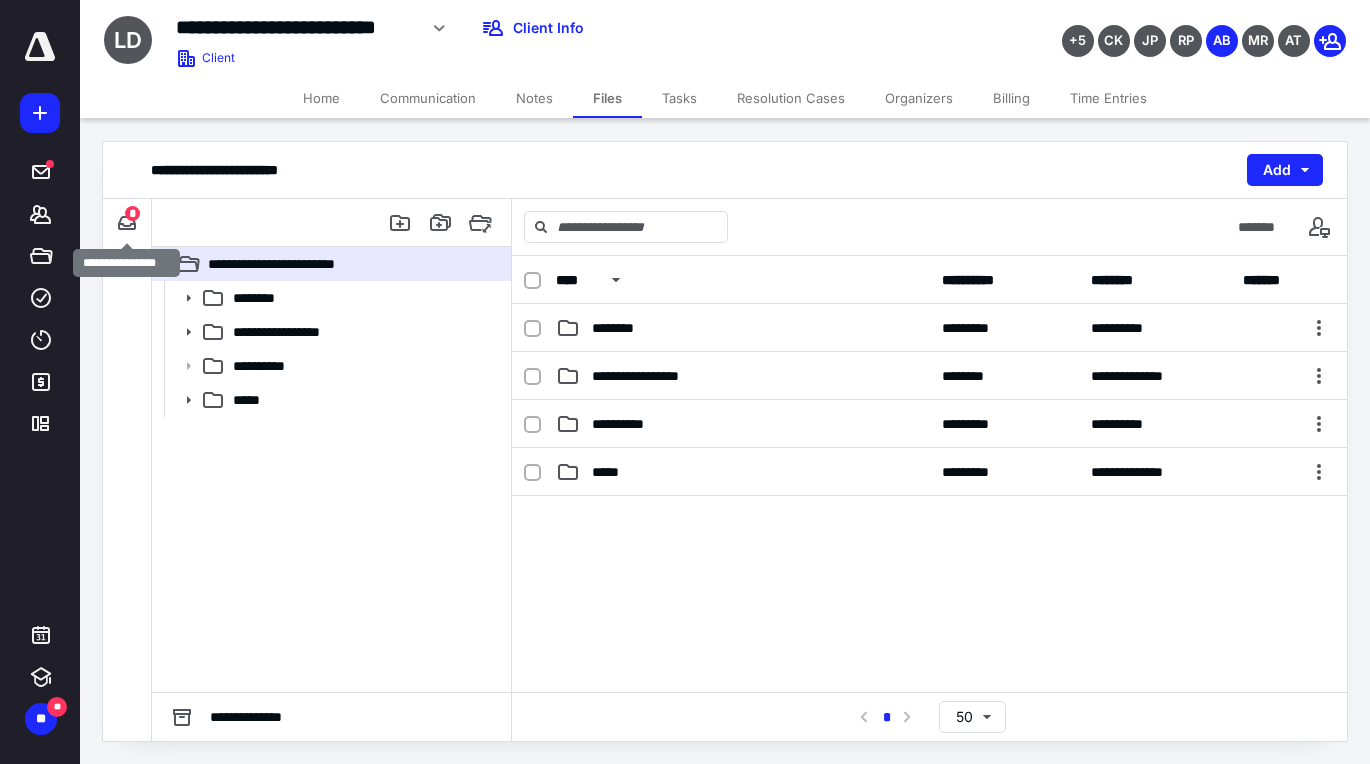 click on "*" at bounding box center (132, 213) 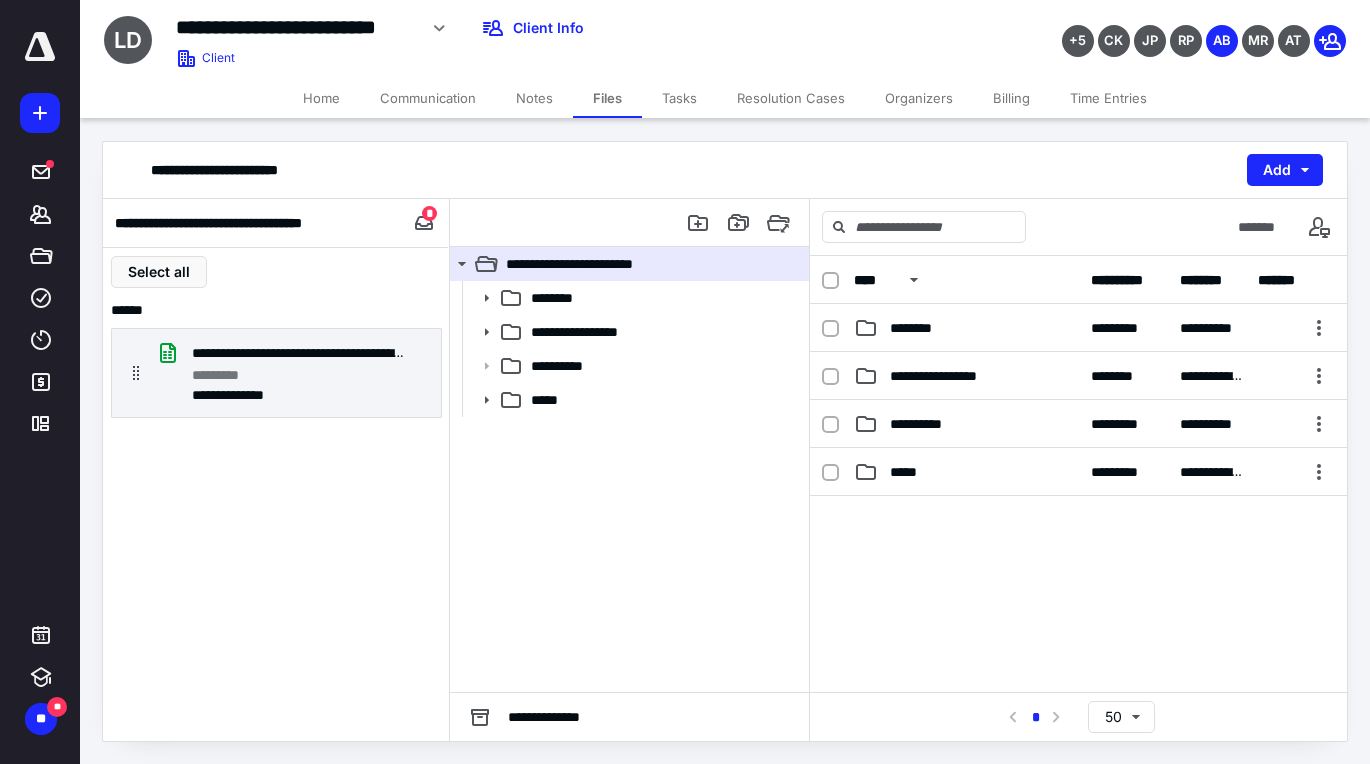 click on "Home" at bounding box center (321, 98) 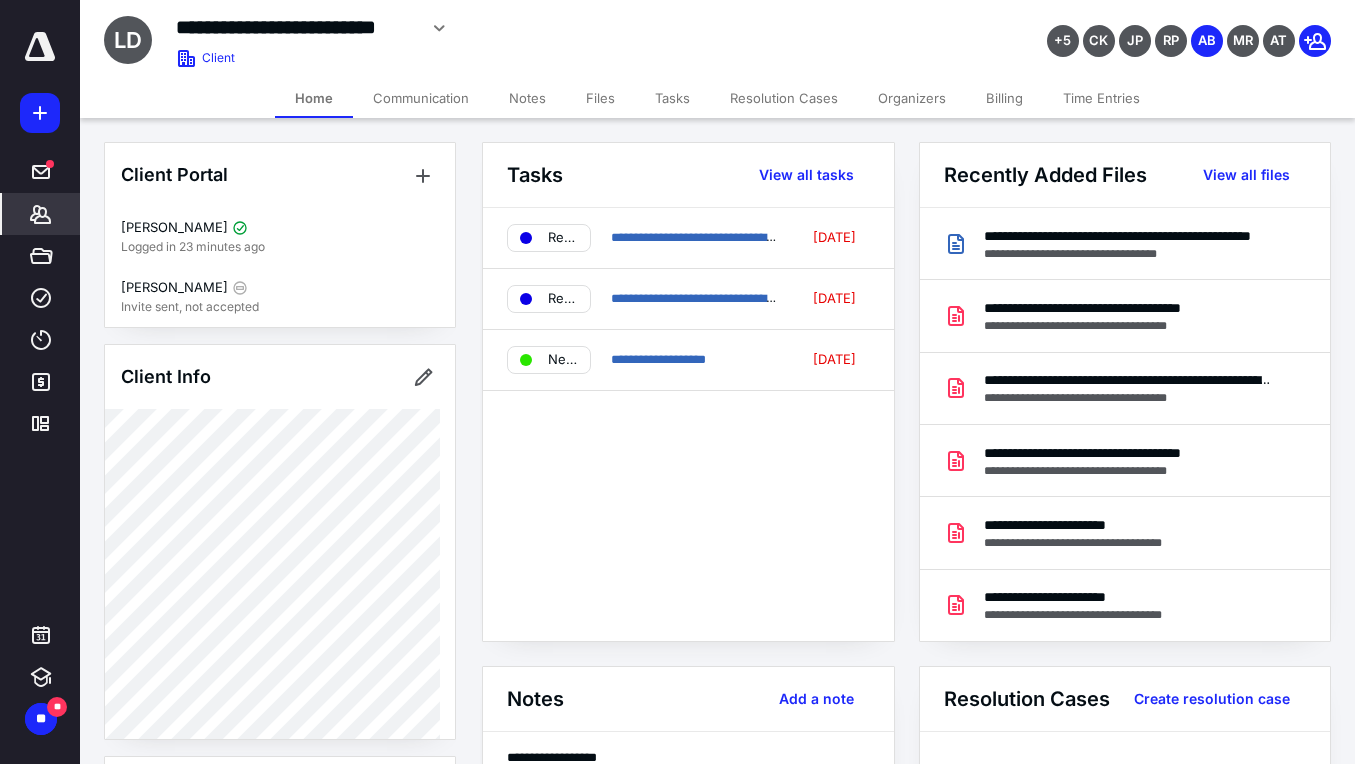 click on "Files" at bounding box center (600, 98) 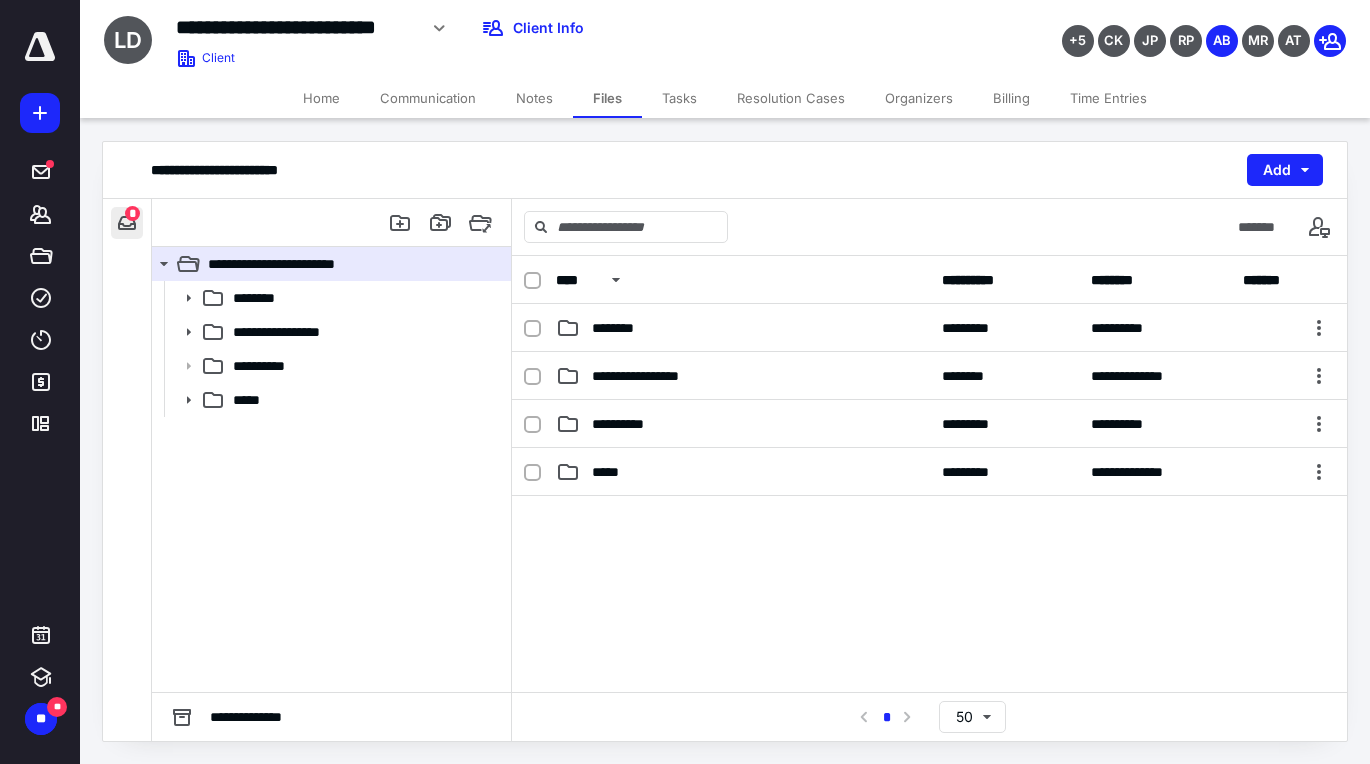 type 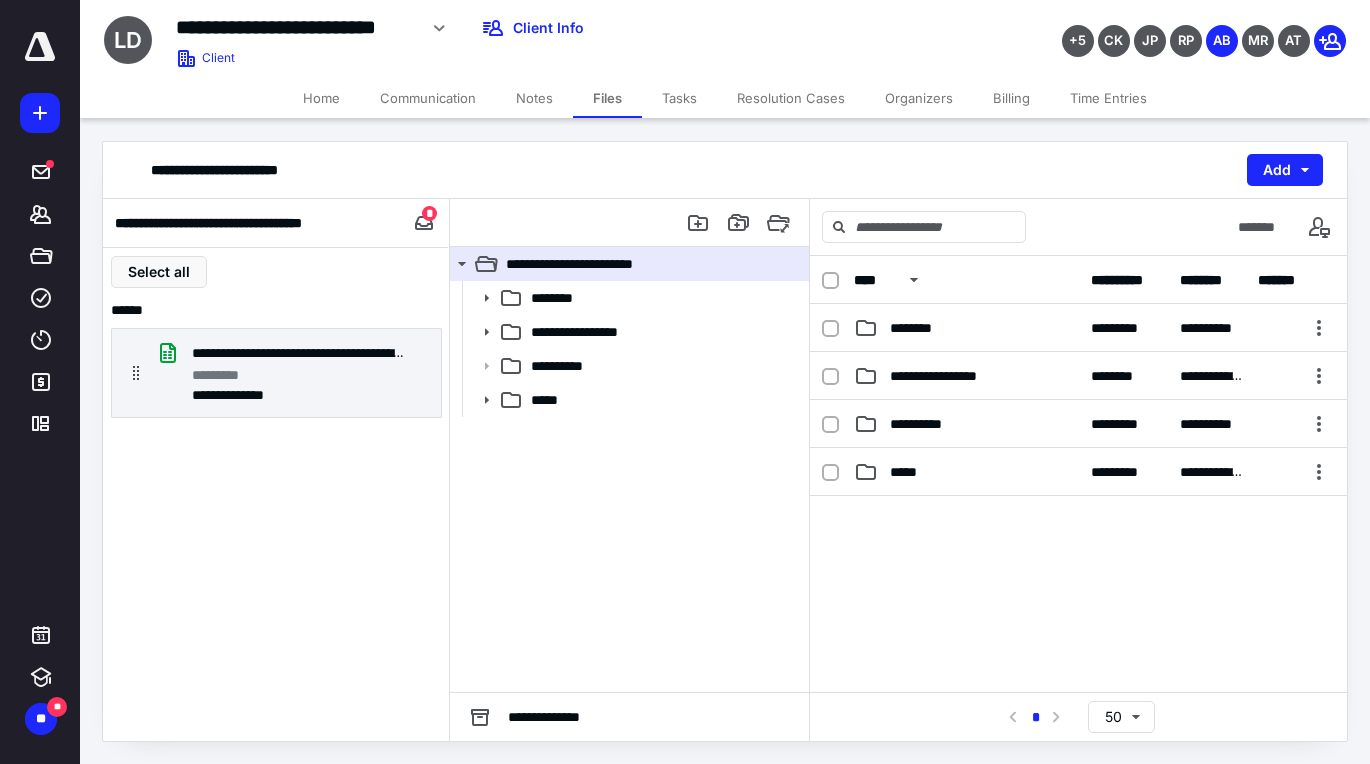 click on "Home" at bounding box center [321, 98] 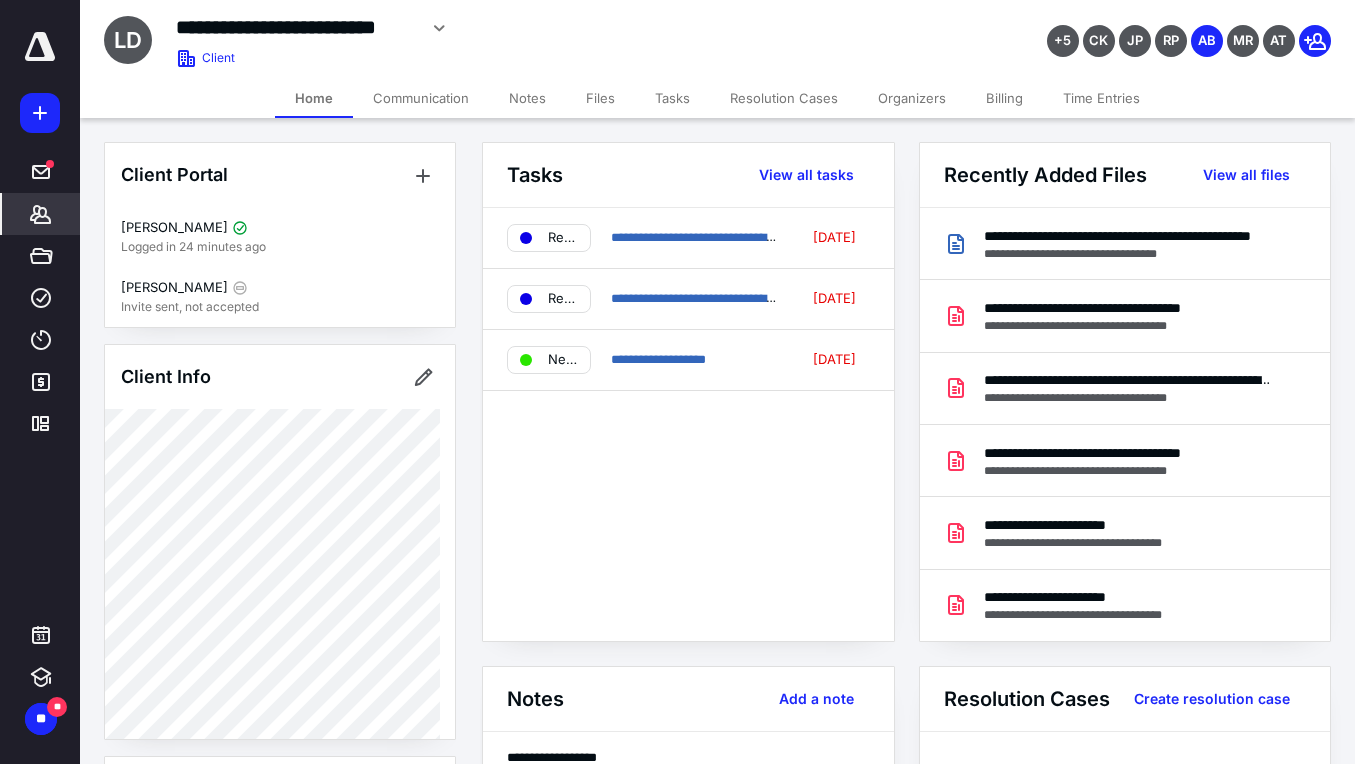 click on "Files" at bounding box center (600, 98) 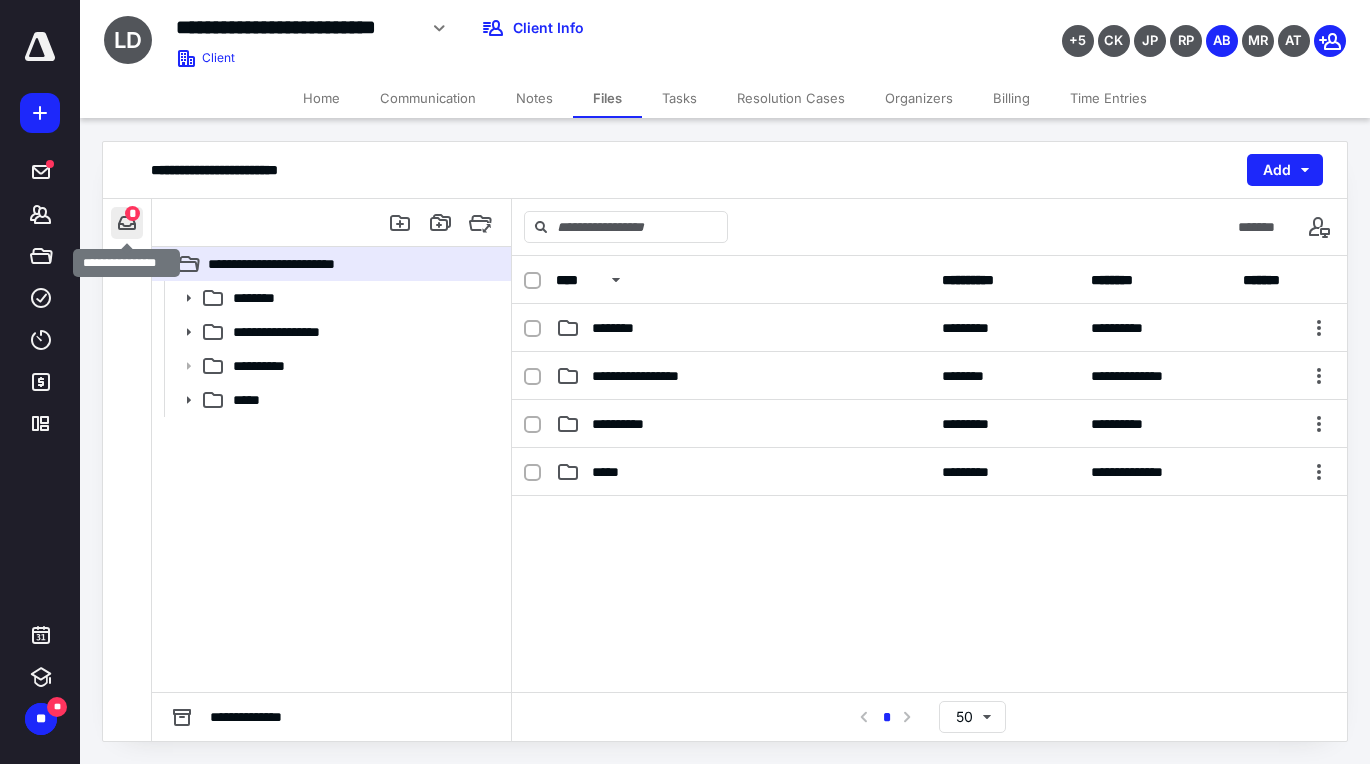 click at bounding box center (127, 223) 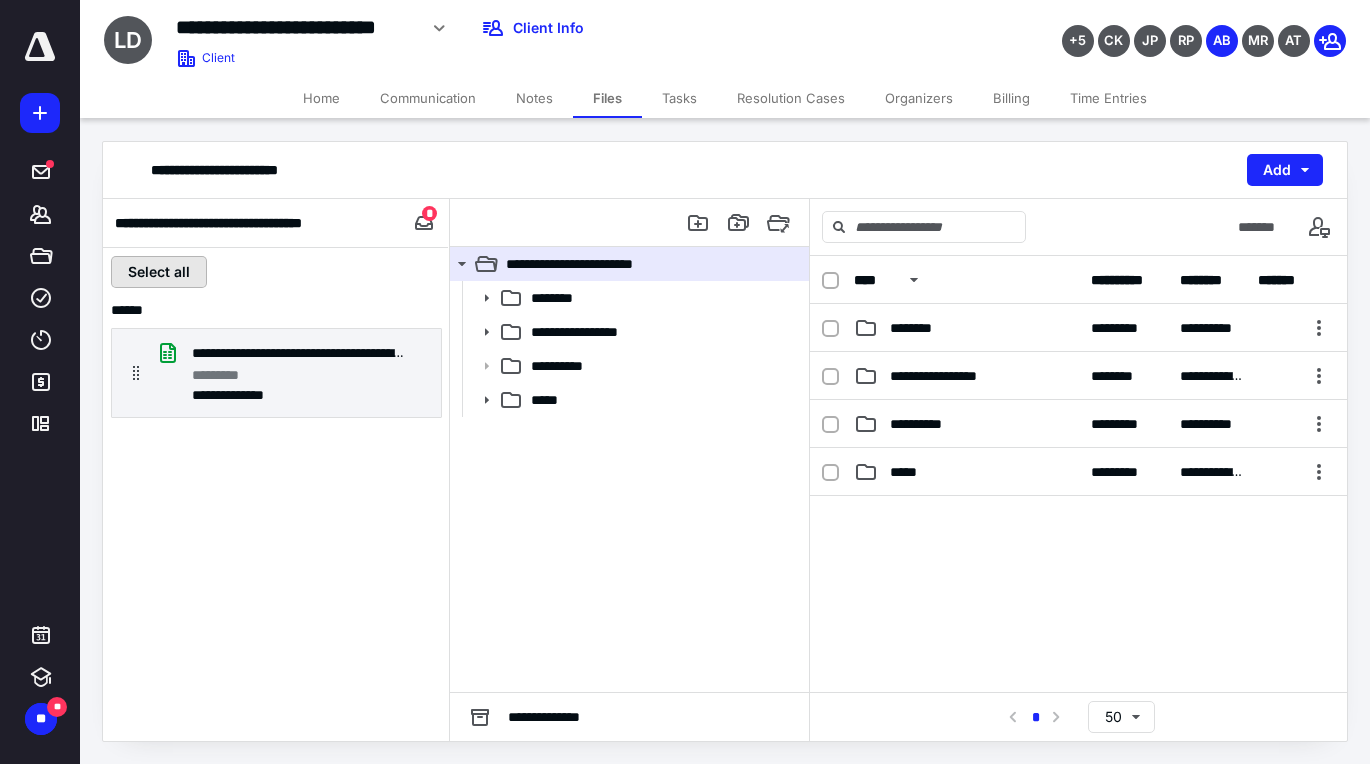 click on "Select all" at bounding box center [159, 272] 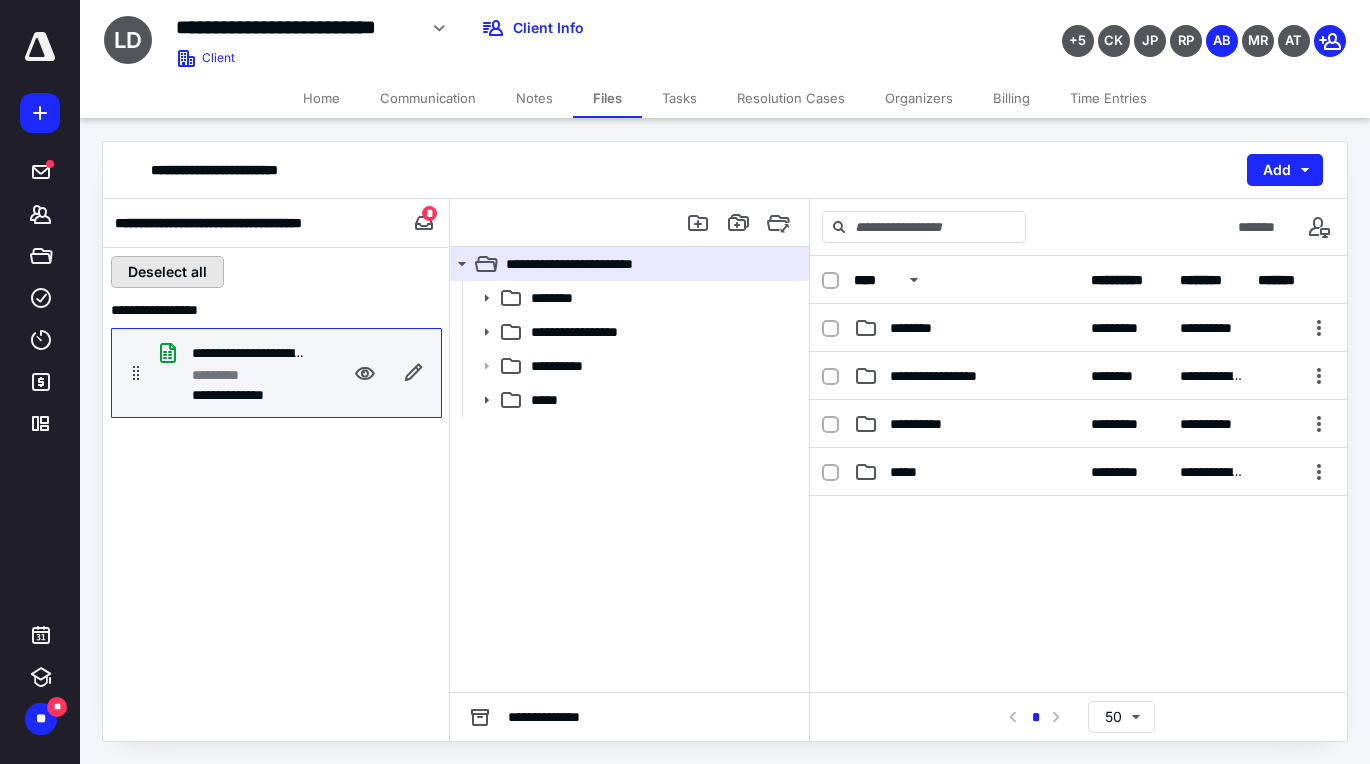 click on "Deselect all" at bounding box center (167, 272) 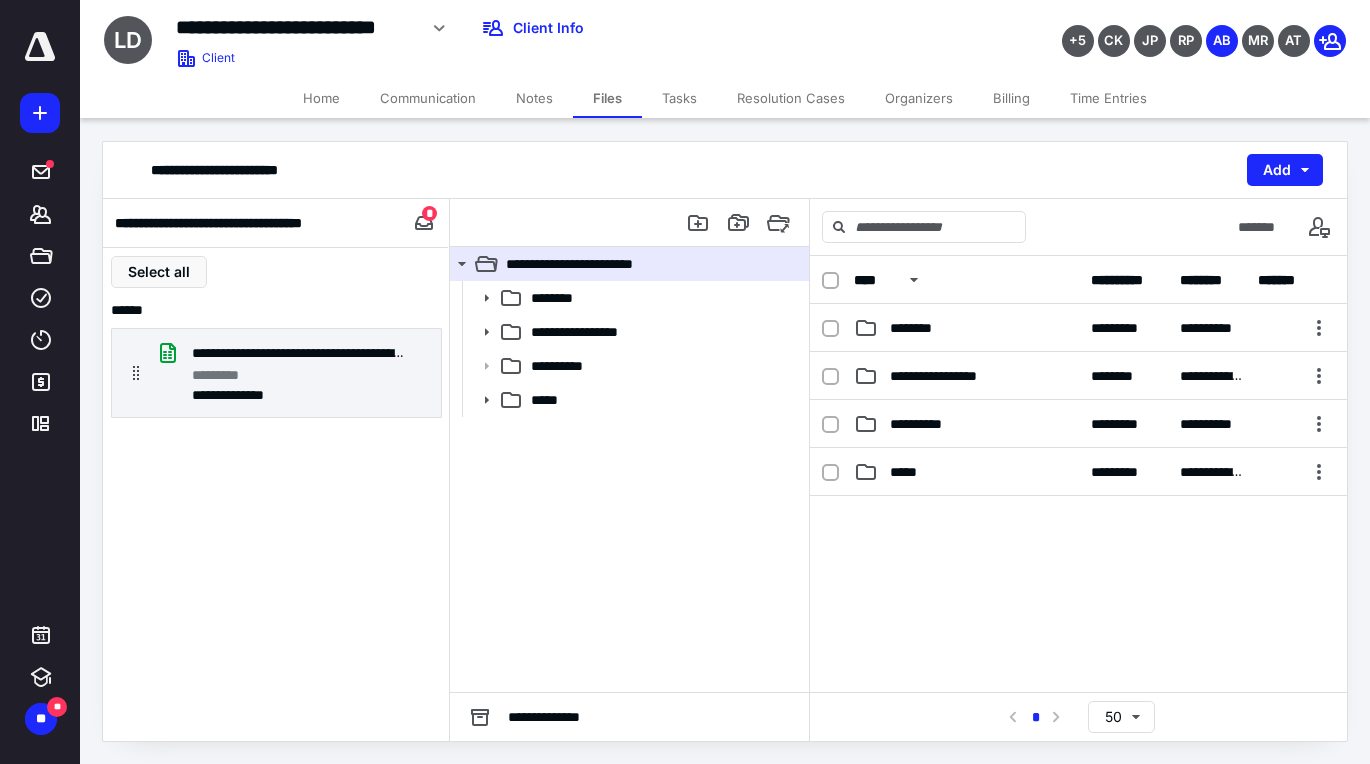 click on "Home" at bounding box center [321, 98] 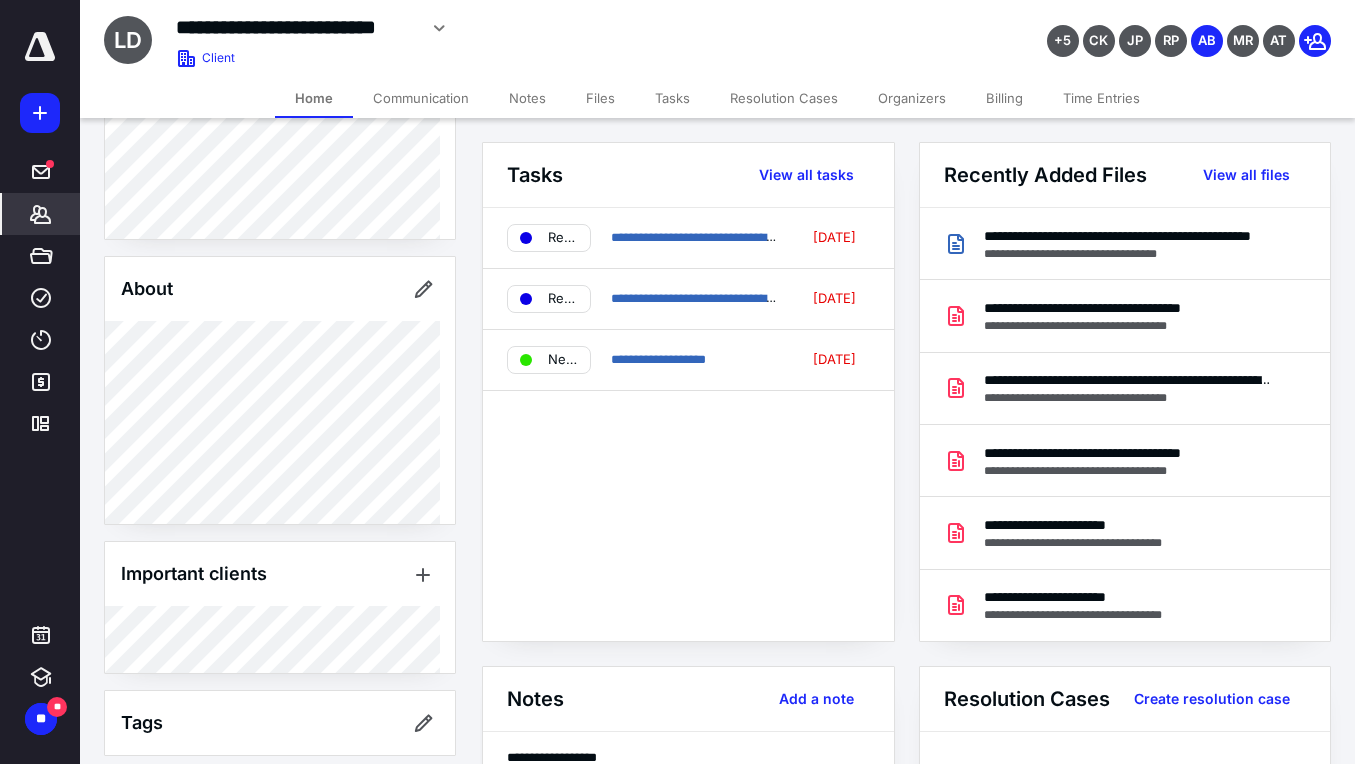 scroll, scrollTop: 516, scrollLeft: 0, axis: vertical 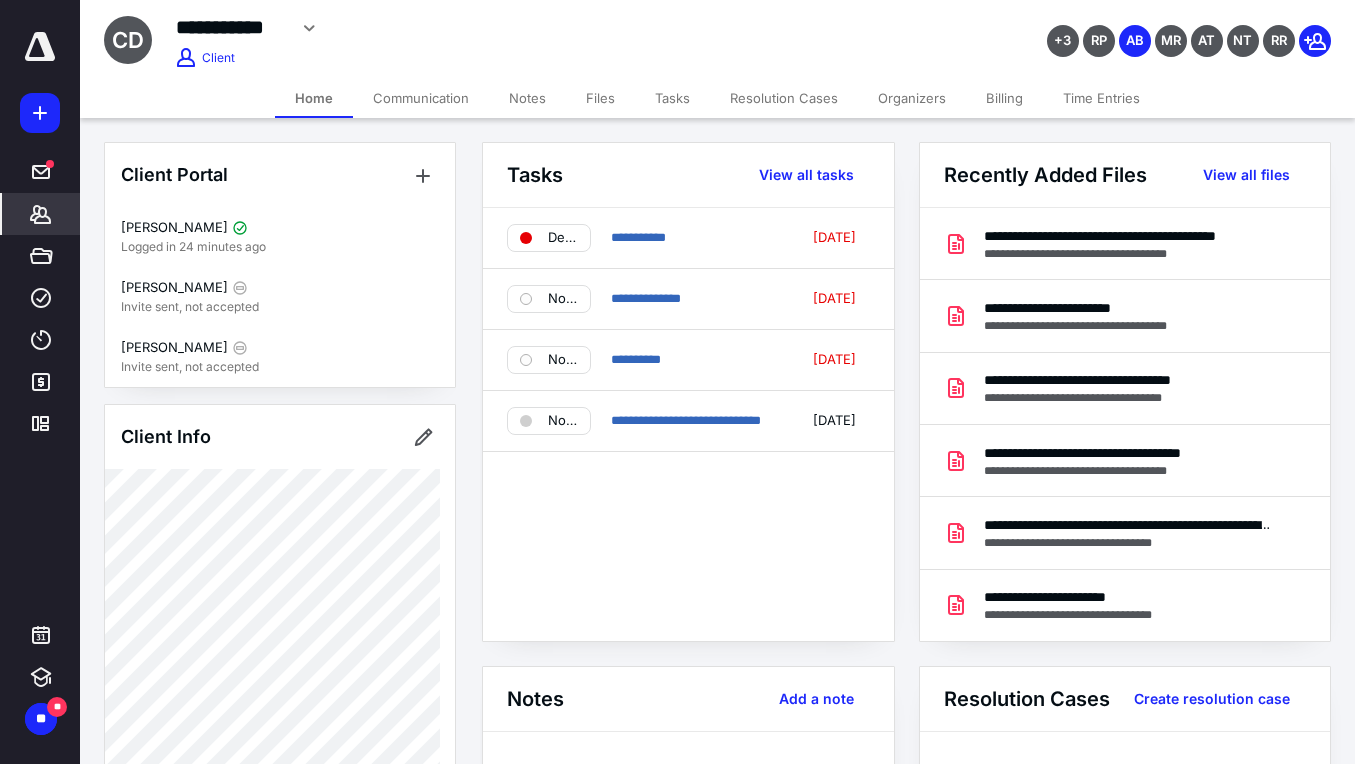 click on "Files" at bounding box center (600, 98) 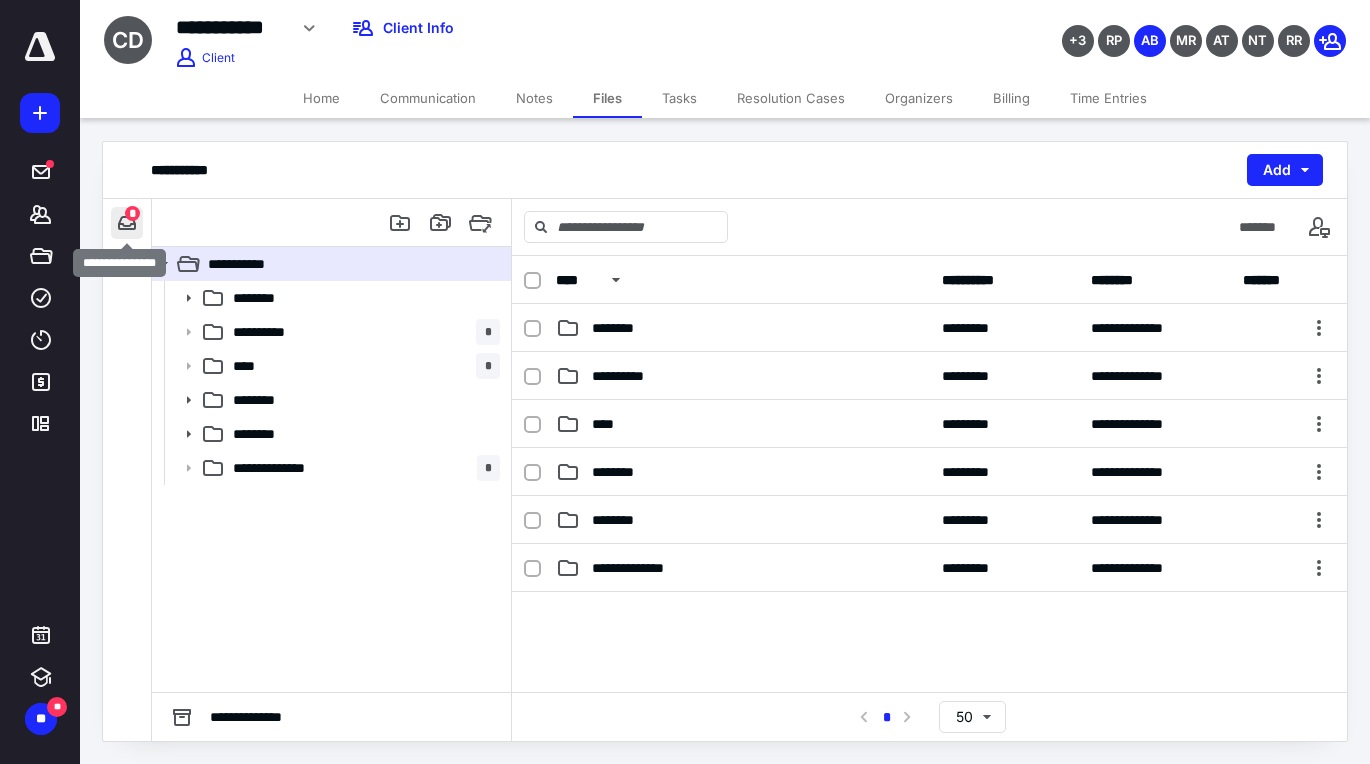 click at bounding box center (127, 223) 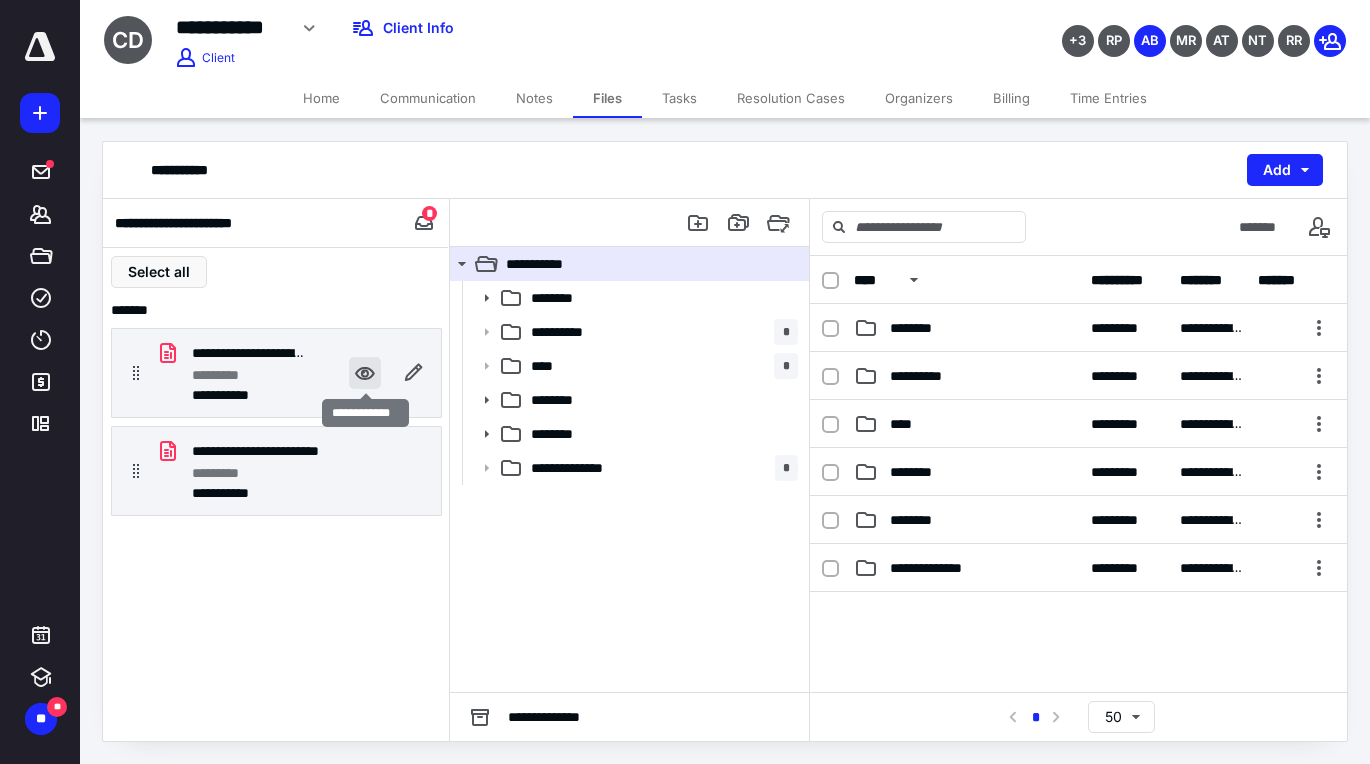 click at bounding box center (365, 373) 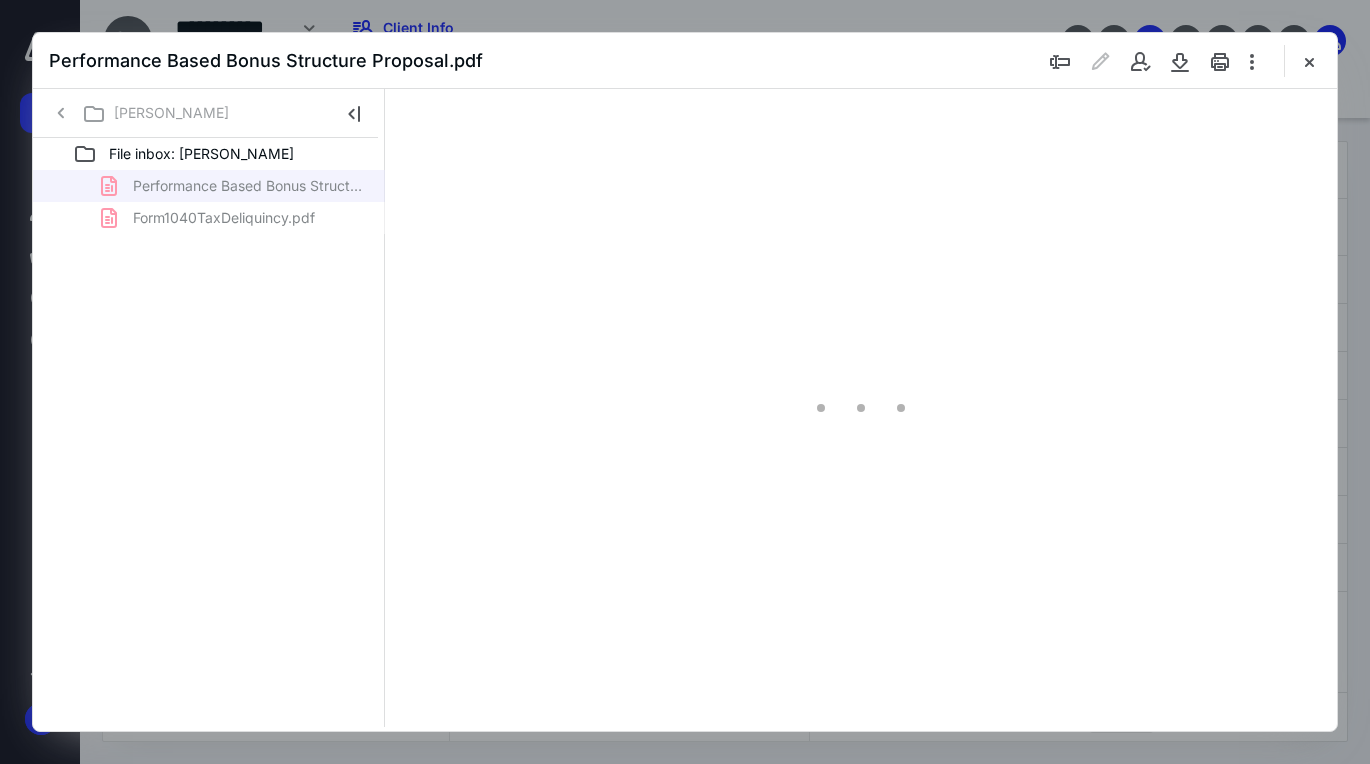 scroll, scrollTop: 0, scrollLeft: 0, axis: both 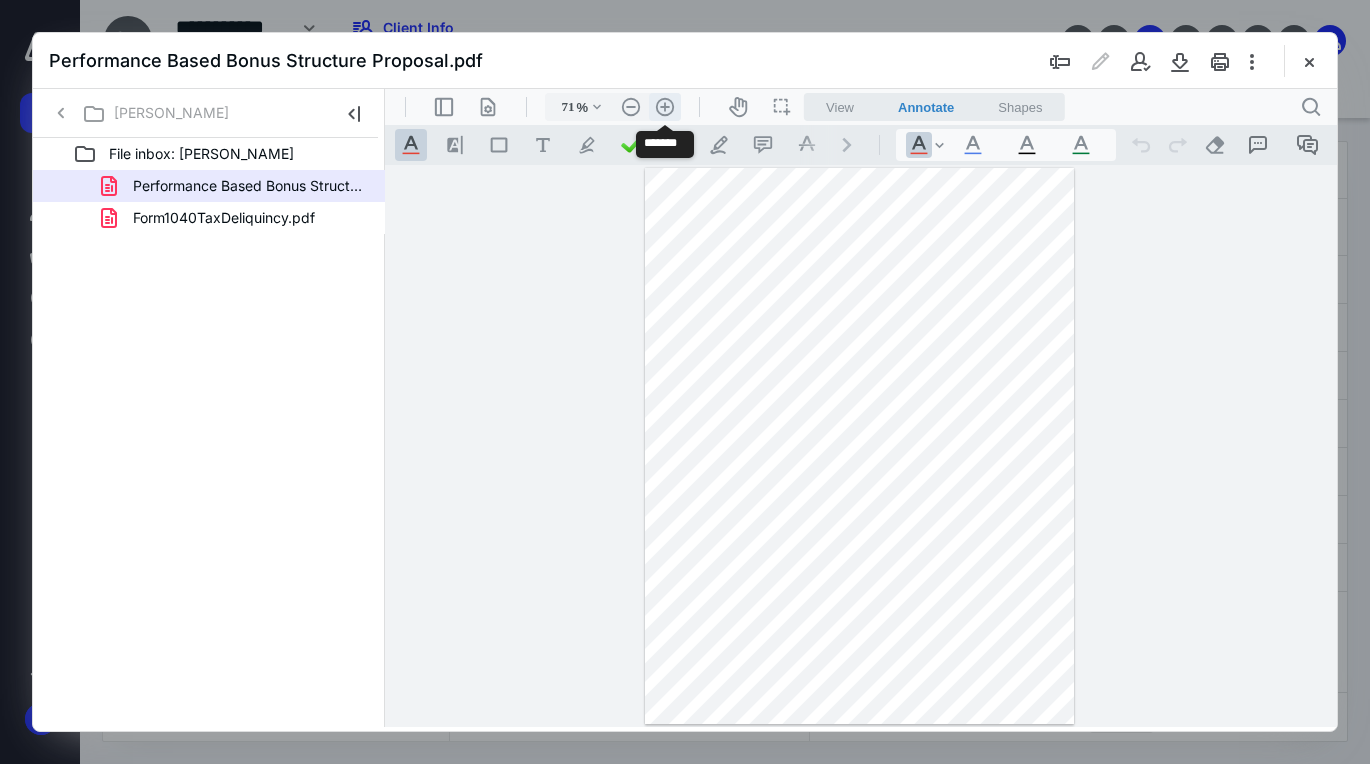 click on ".cls-1{fill:#abb0c4;} icon - header - zoom - in - line" at bounding box center (665, 107) 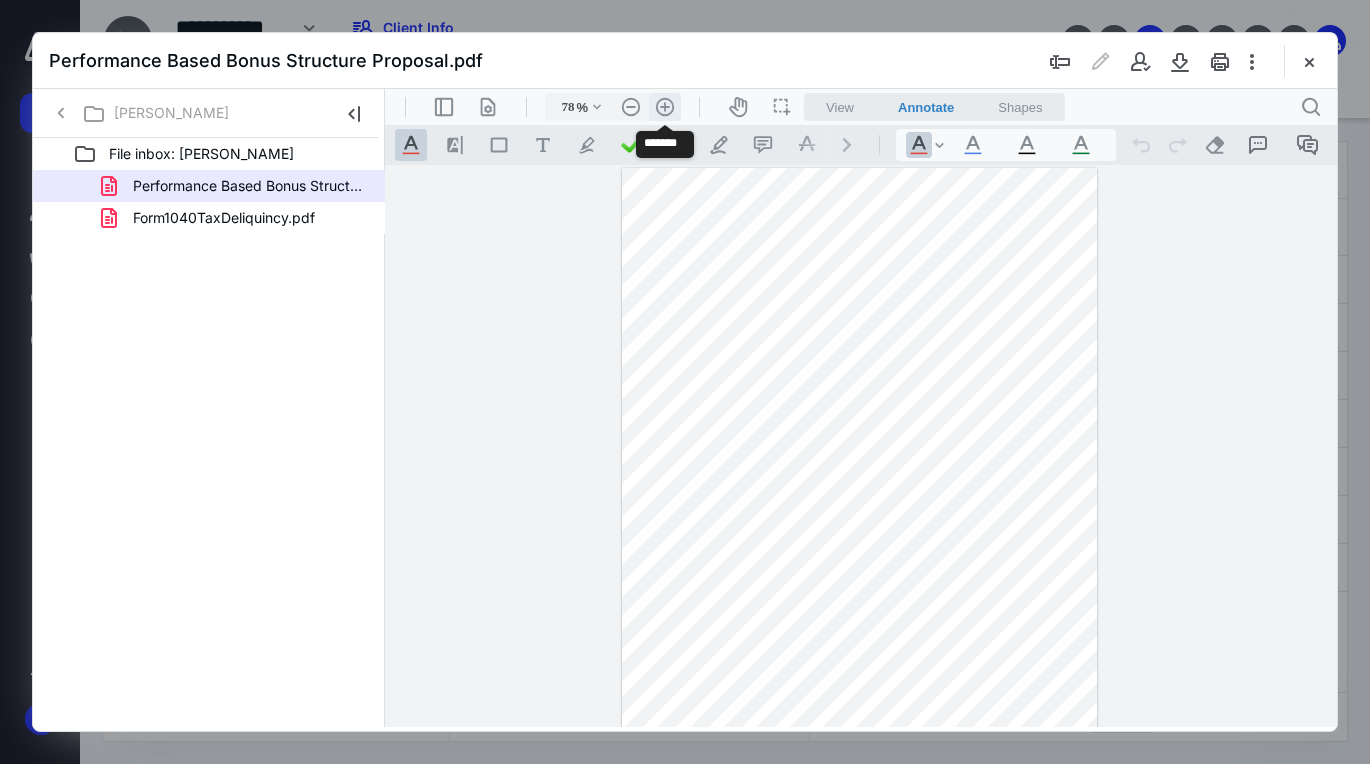 scroll, scrollTop: 26, scrollLeft: 0, axis: vertical 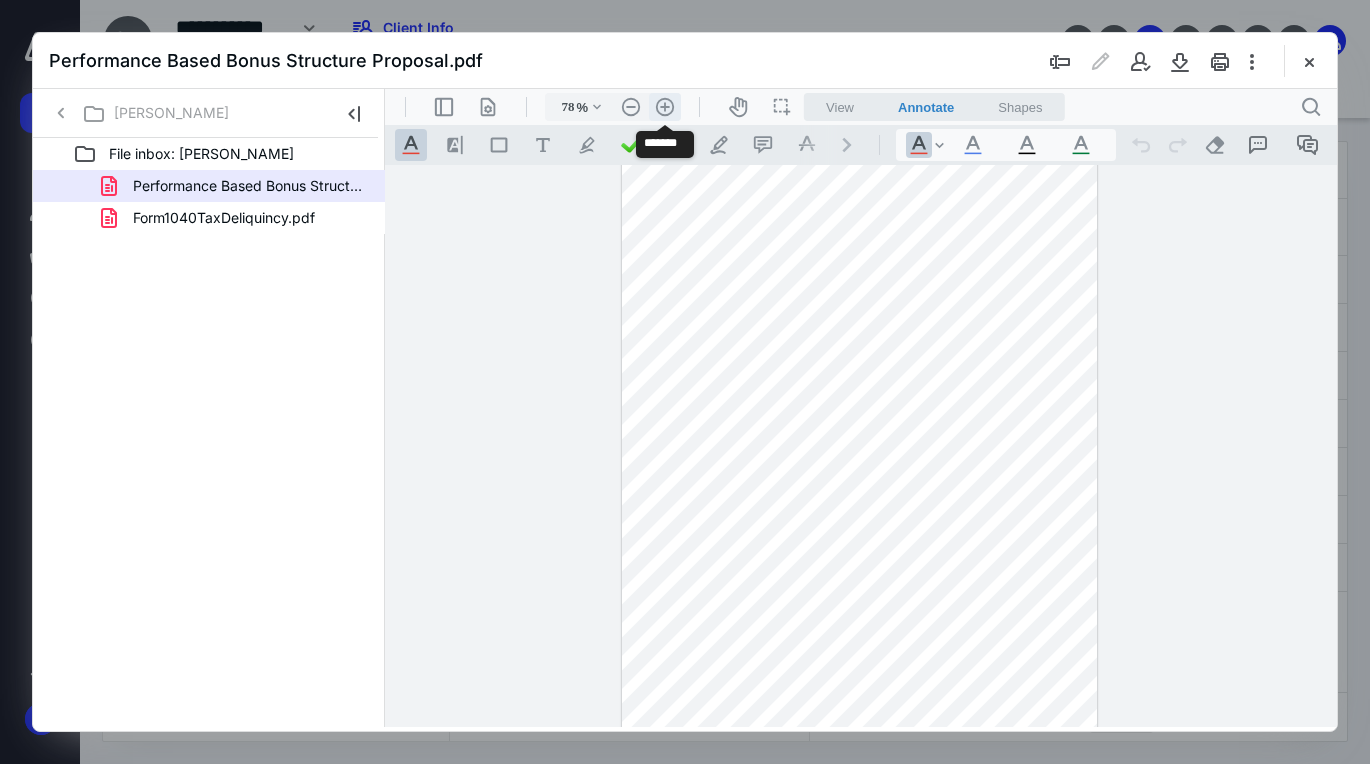 click on ".cls-1{fill:#abb0c4;} icon - header - zoom - in - line" at bounding box center [665, 107] 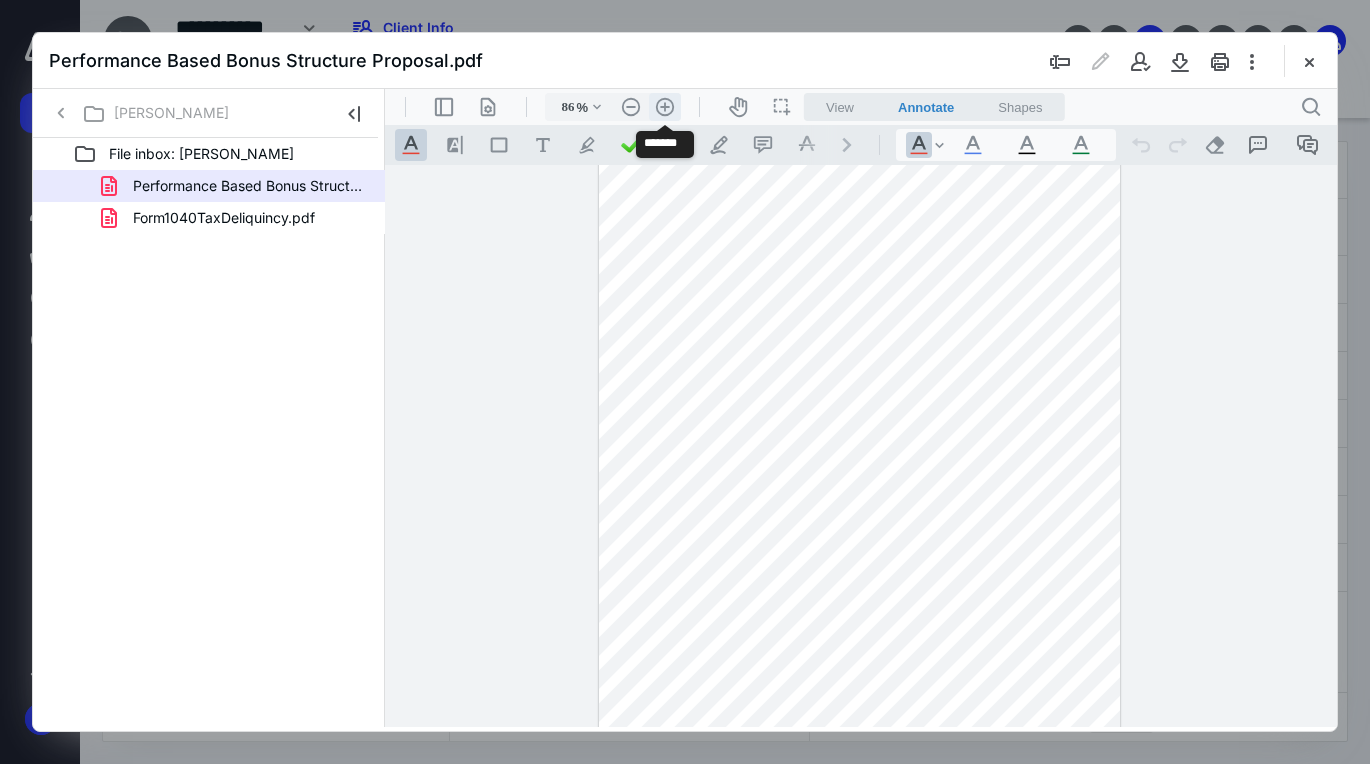 scroll, scrollTop: 52, scrollLeft: 0, axis: vertical 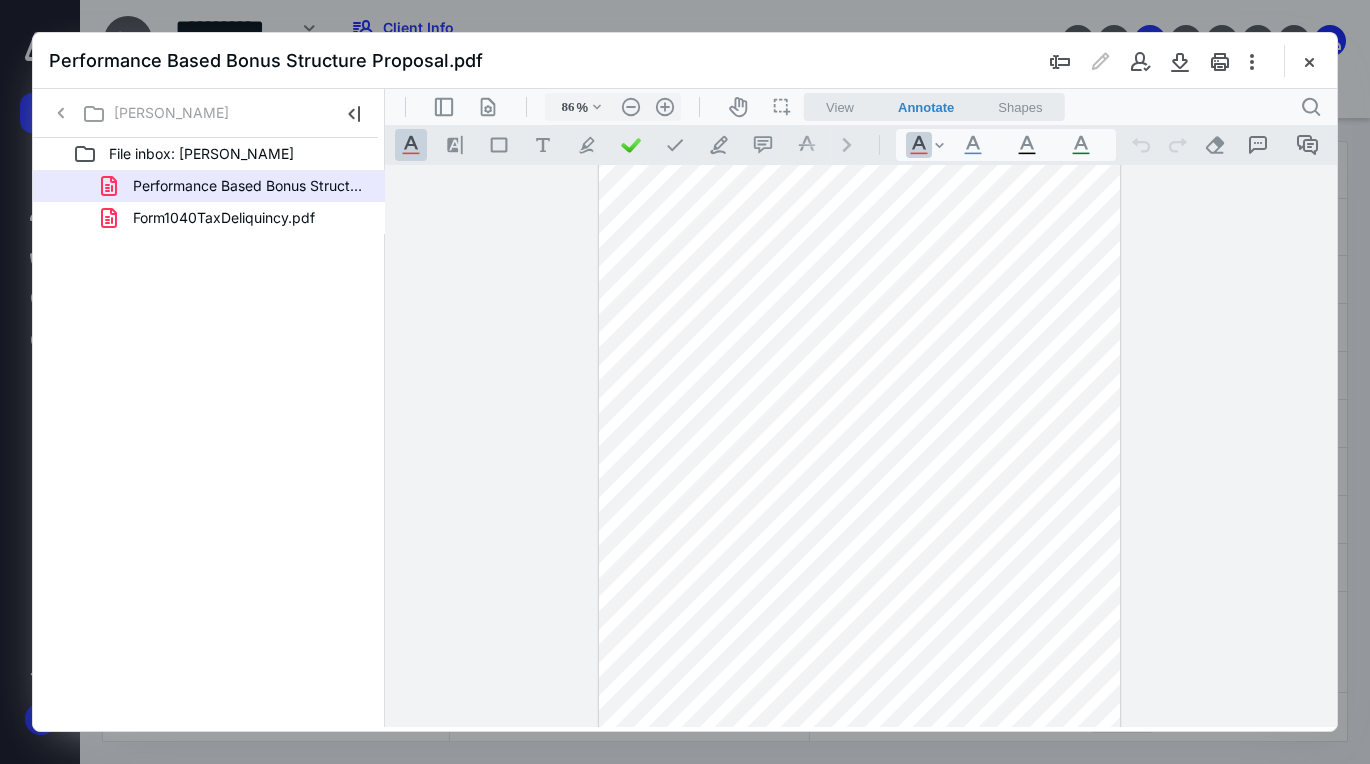drag, startPoint x: 665, startPoint y: 211, endPoint x: 747, endPoint y: 212, distance: 82.006096 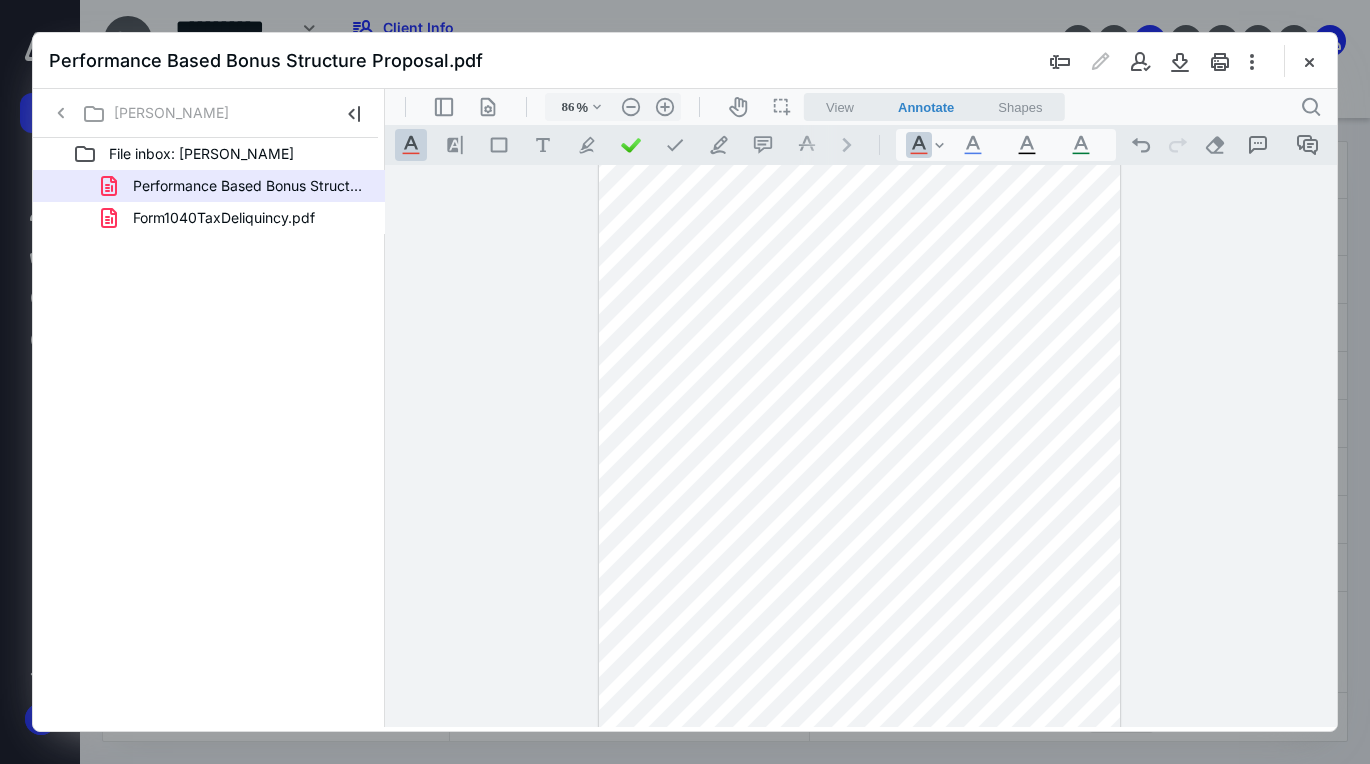 click at bounding box center [860, 453] 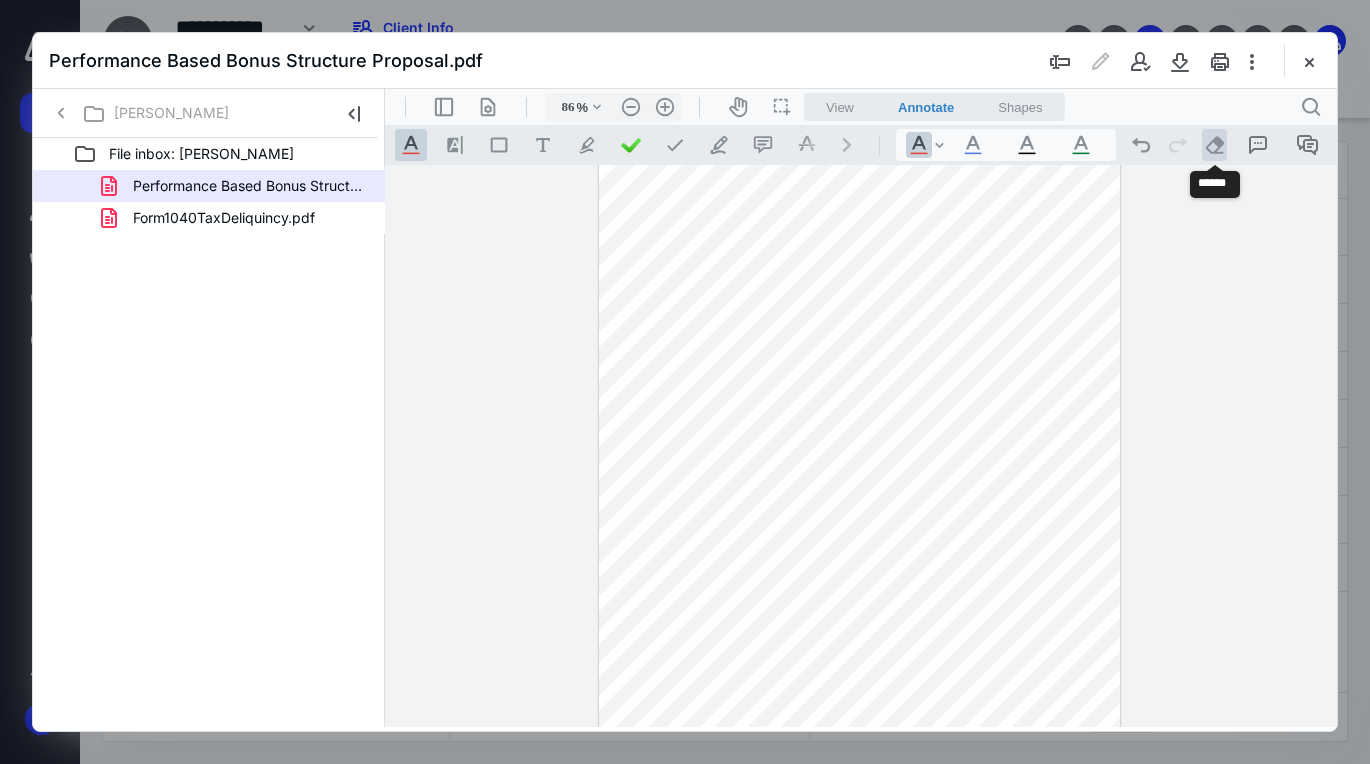 click on ".cls-1{fill:#abb0c4;} icon - operation - eraser" at bounding box center [1214, 145] 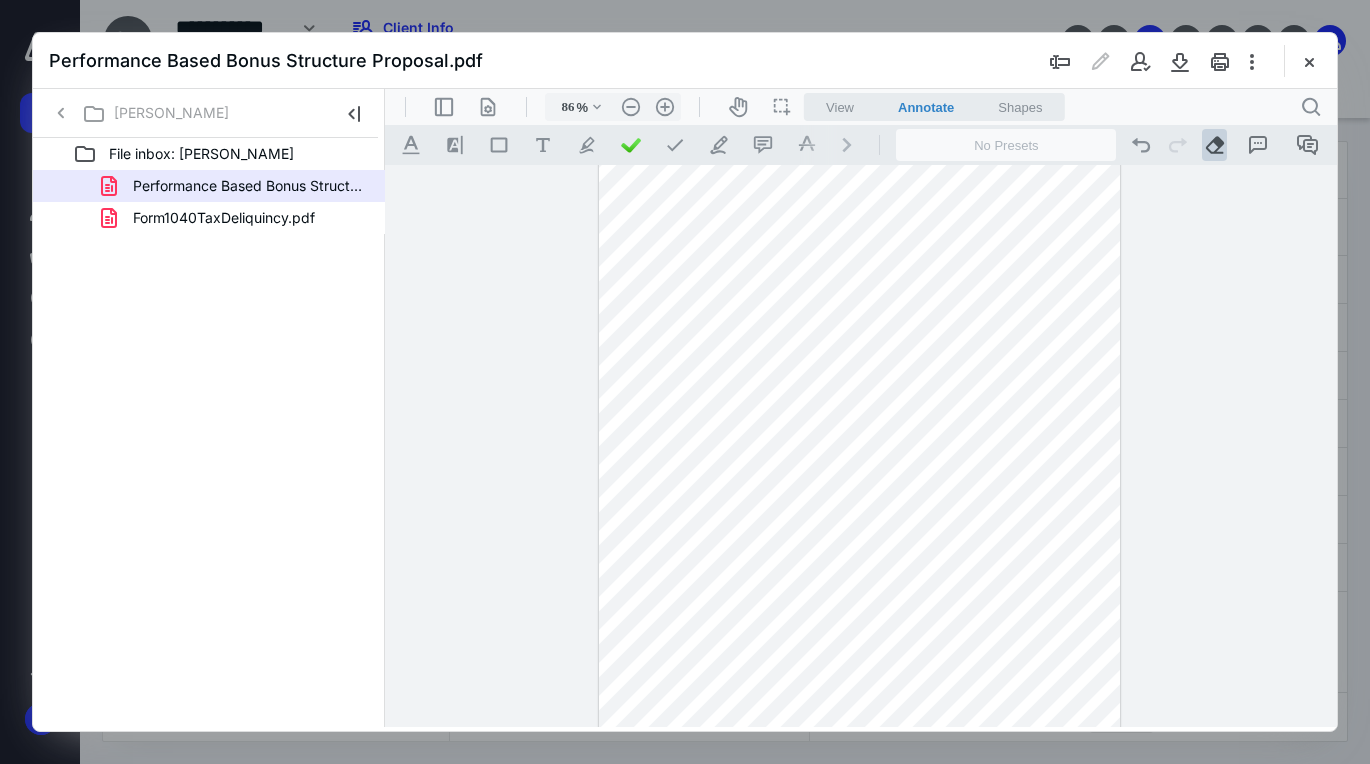 drag, startPoint x: 674, startPoint y: 478, endPoint x: 666, endPoint y: 509, distance: 32.01562 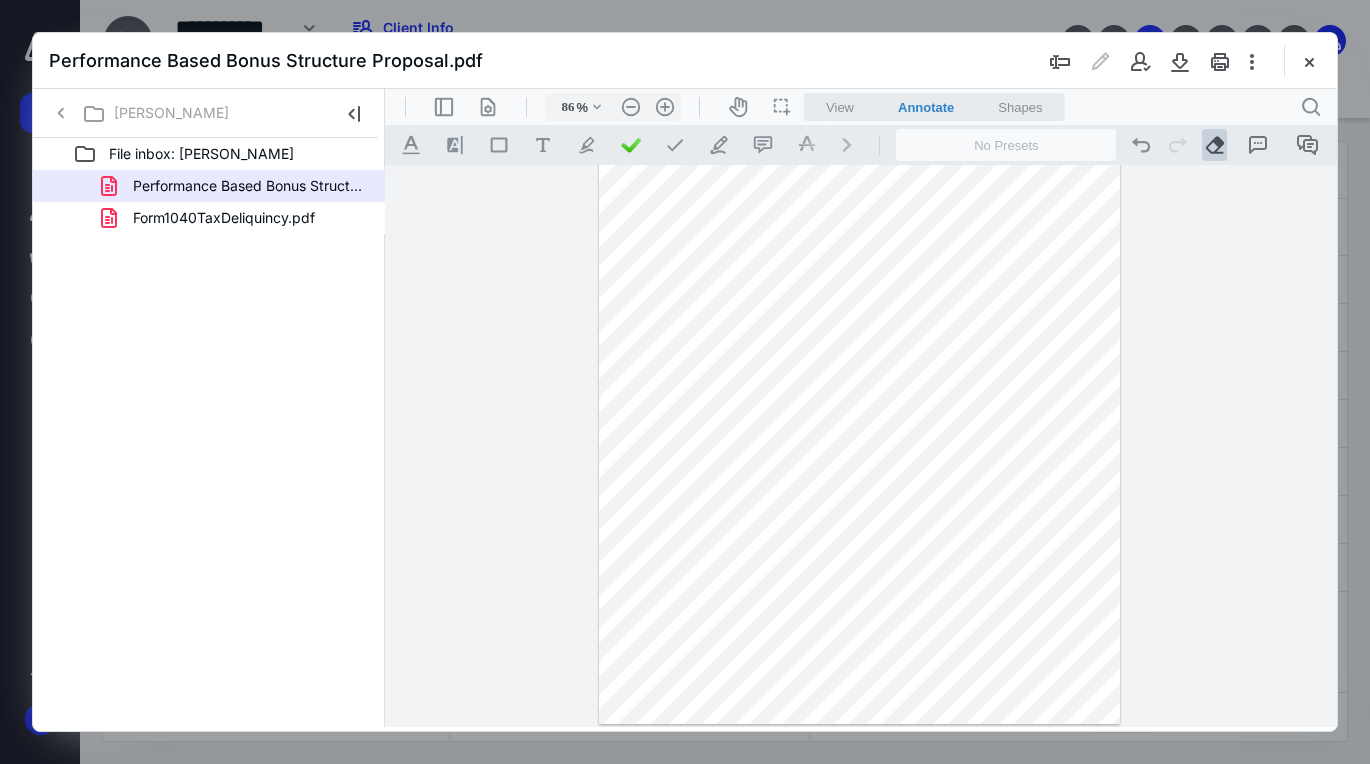click at bounding box center [860, 386] 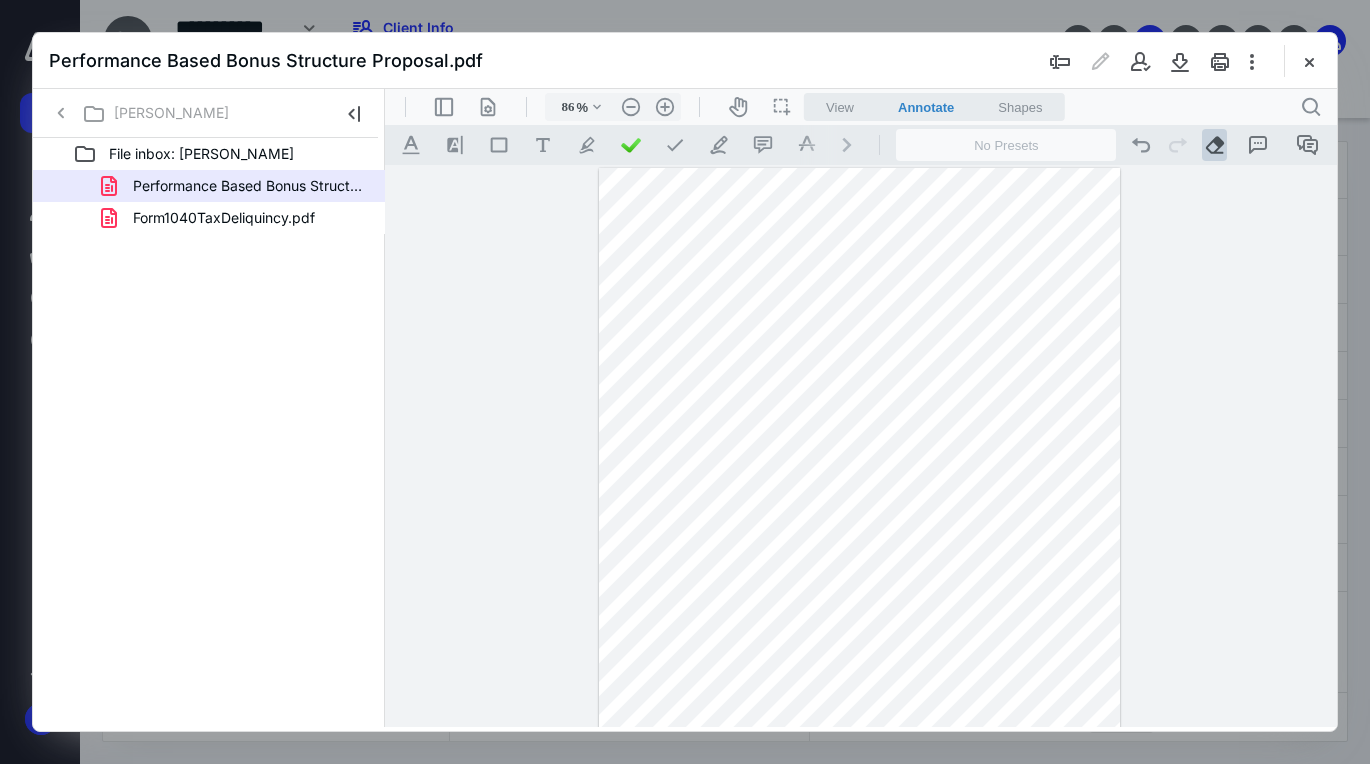 click at bounding box center (860, 505) 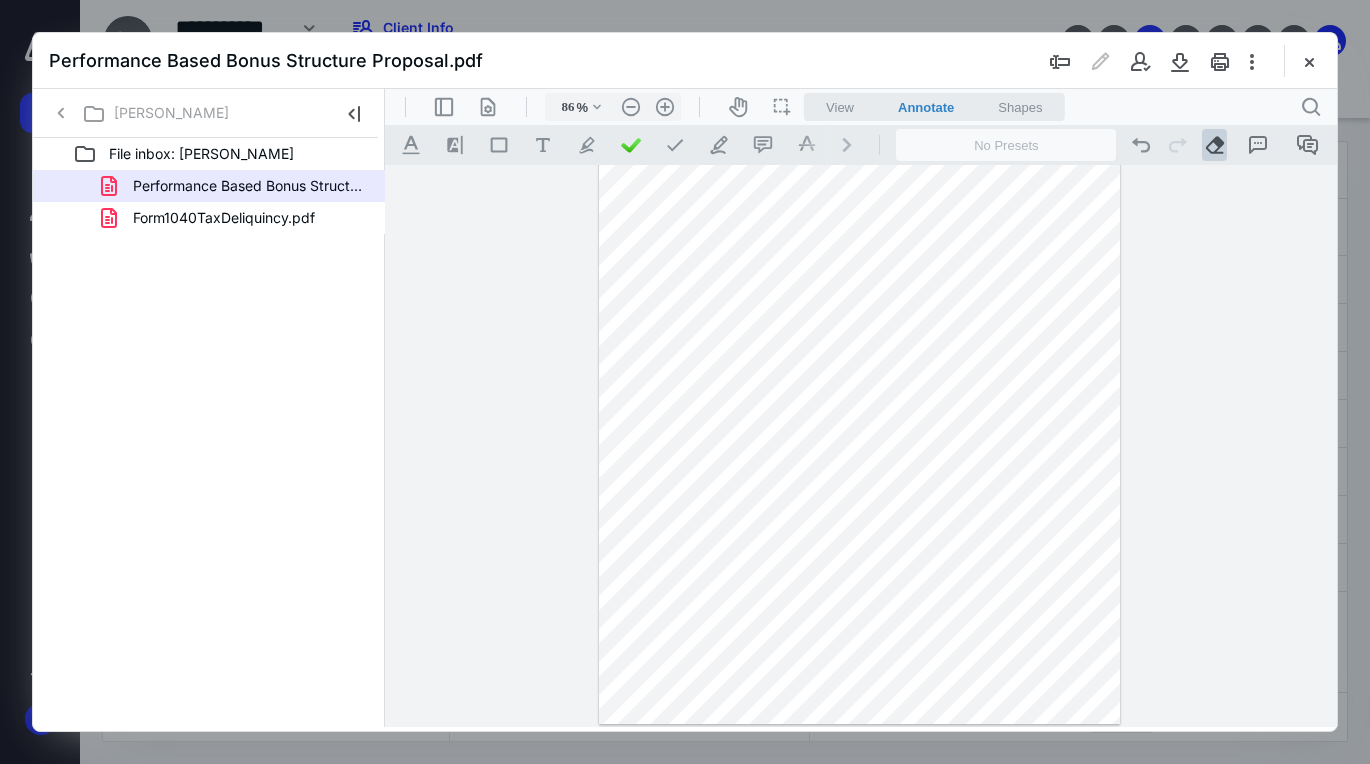 click at bounding box center (860, 386) 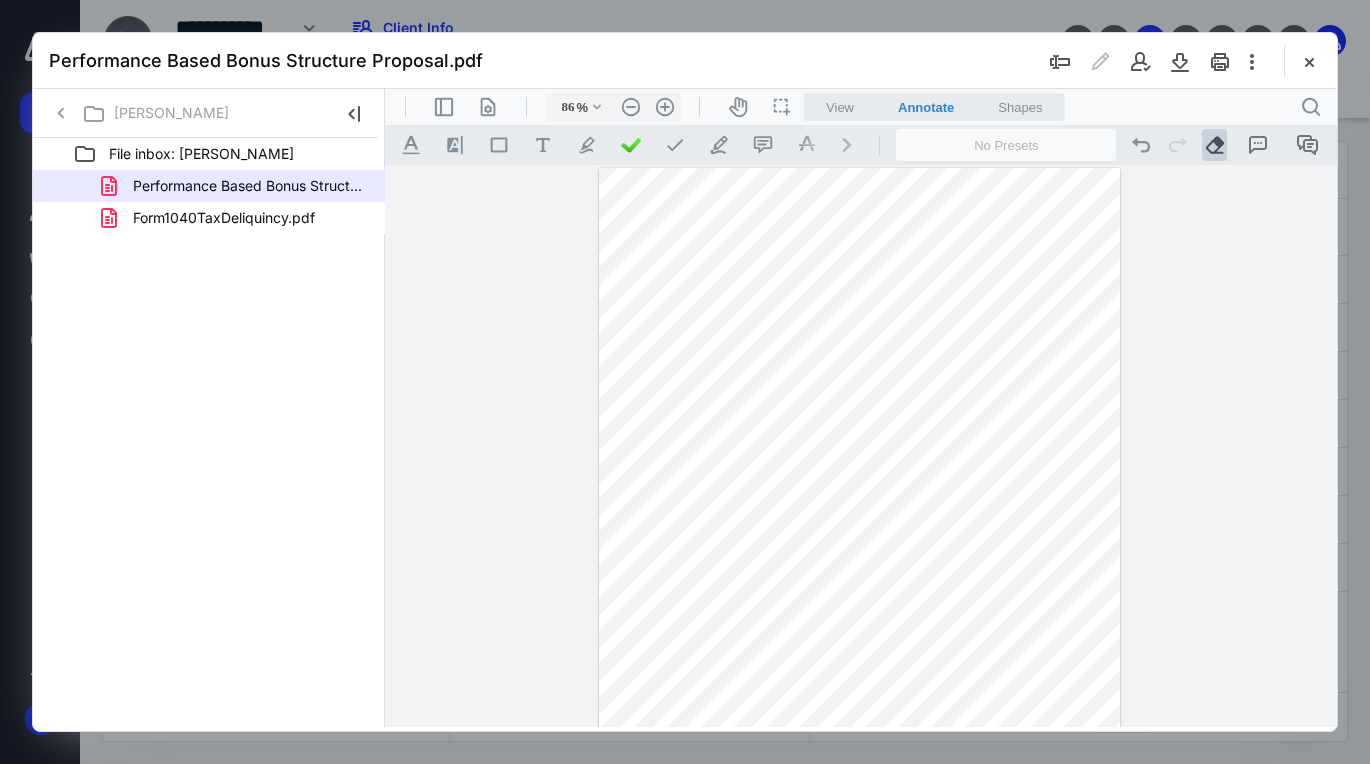 drag, startPoint x: 958, startPoint y: 310, endPoint x: 960, endPoint y: 429, distance: 119.01681 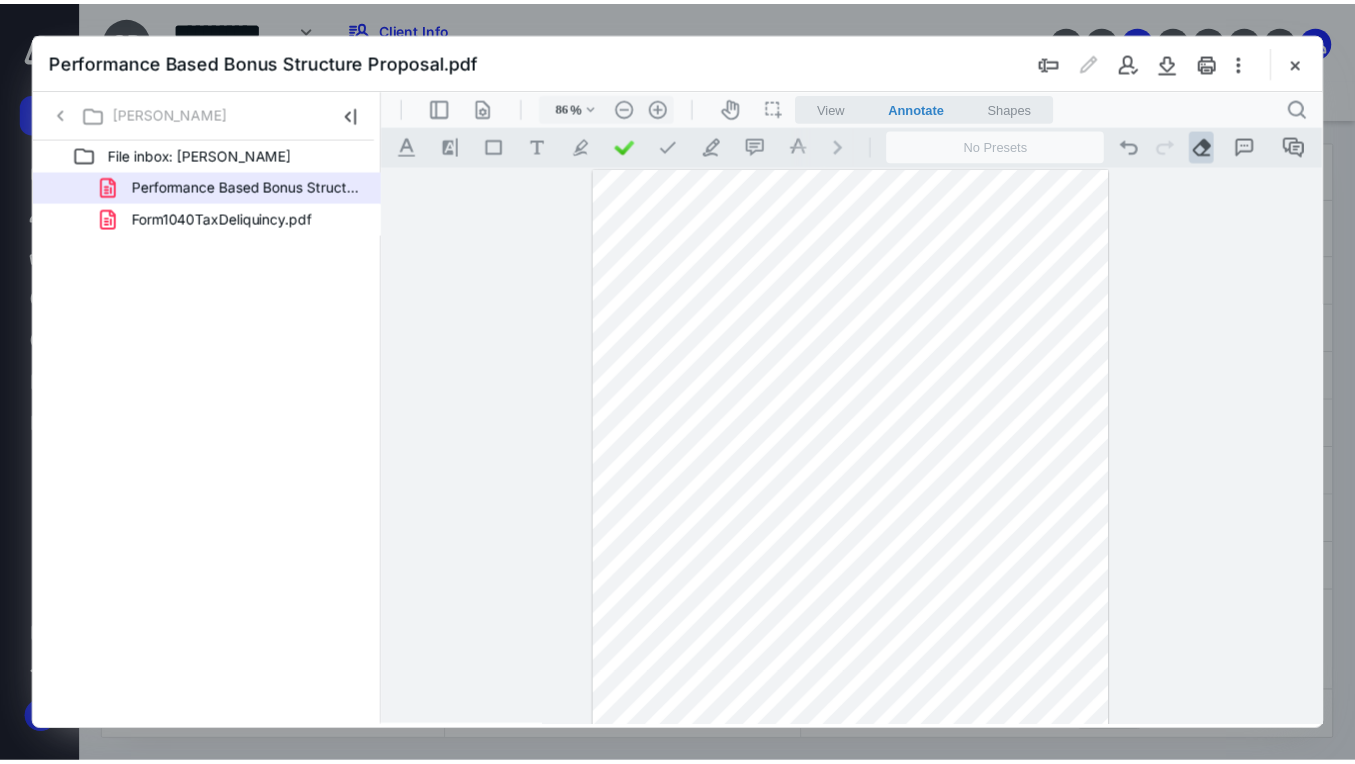 scroll, scrollTop: 119, scrollLeft: 0, axis: vertical 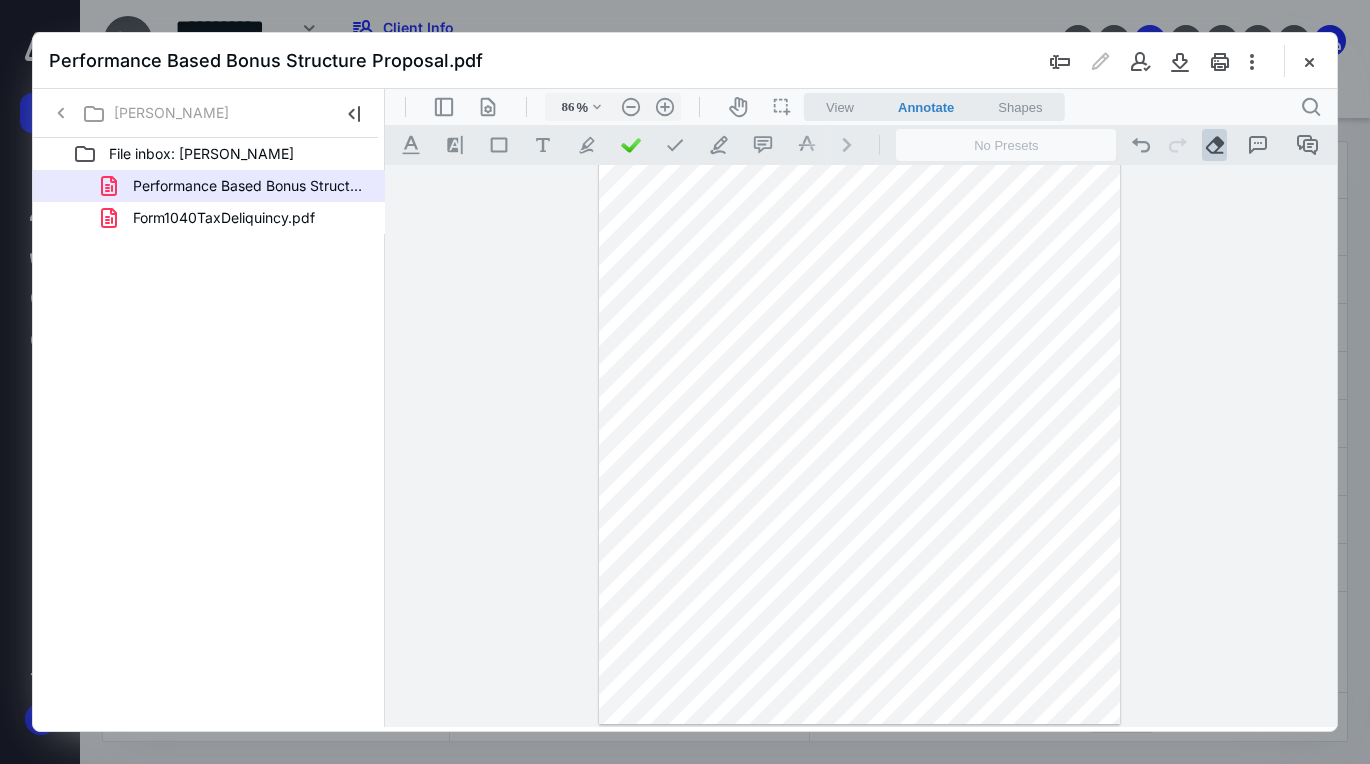 drag, startPoint x: 665, startPoint y: 639, endPoint x: 691, endPoint y: 639, distance: 26 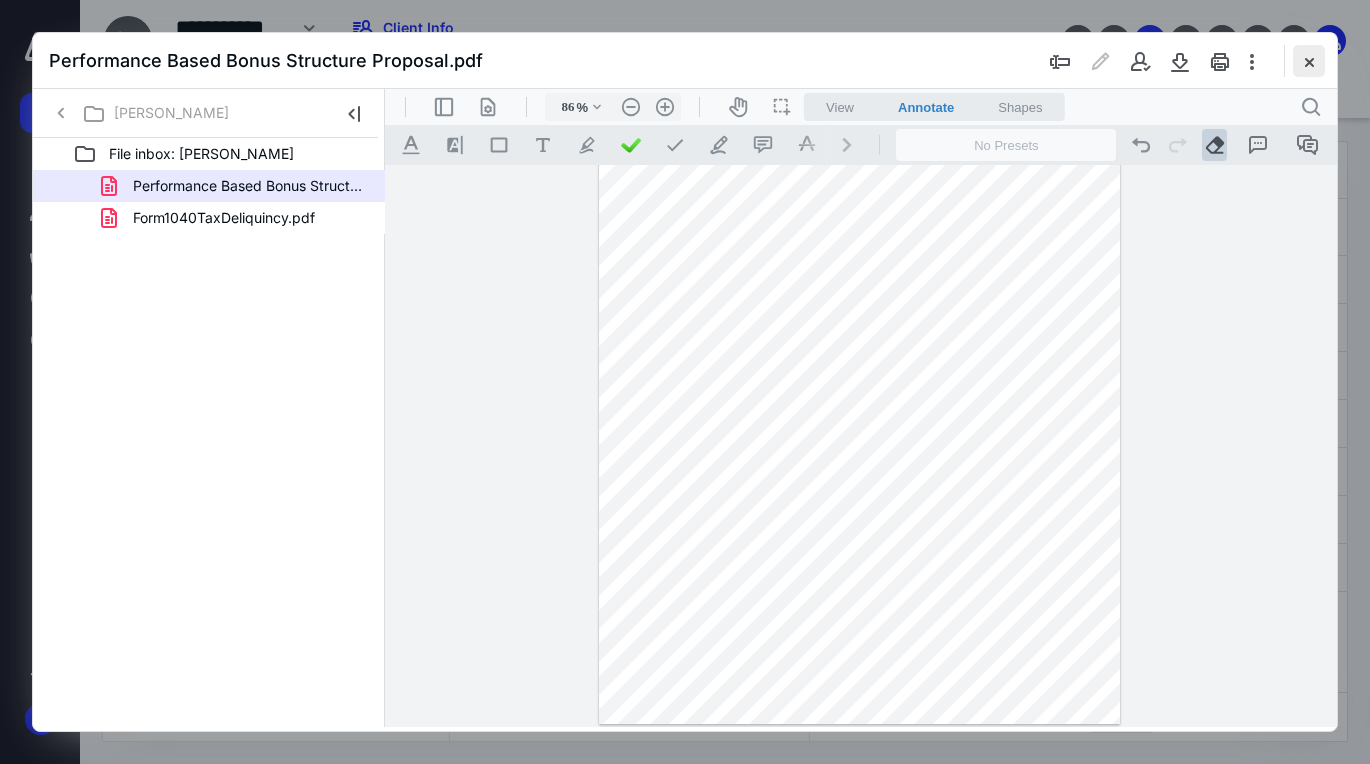 click at bounding box center [1309, 61] 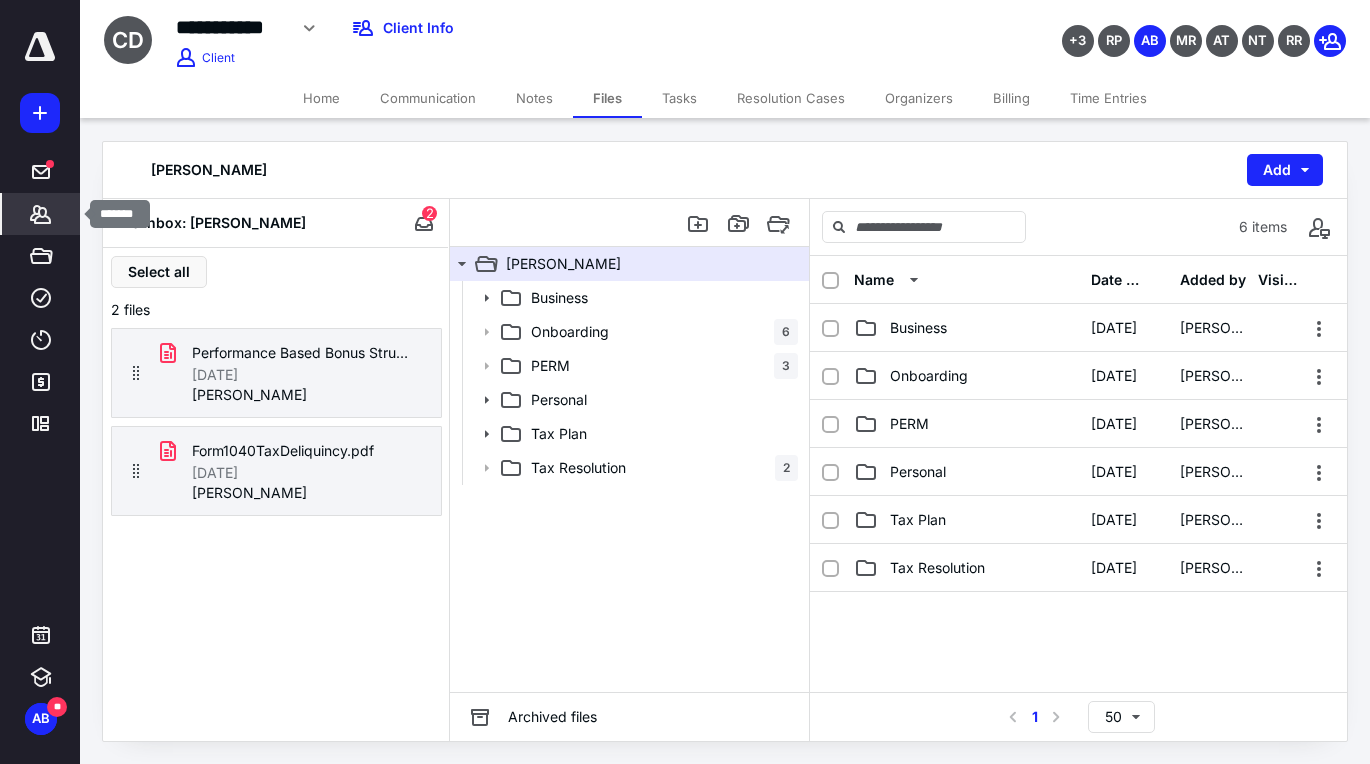 click 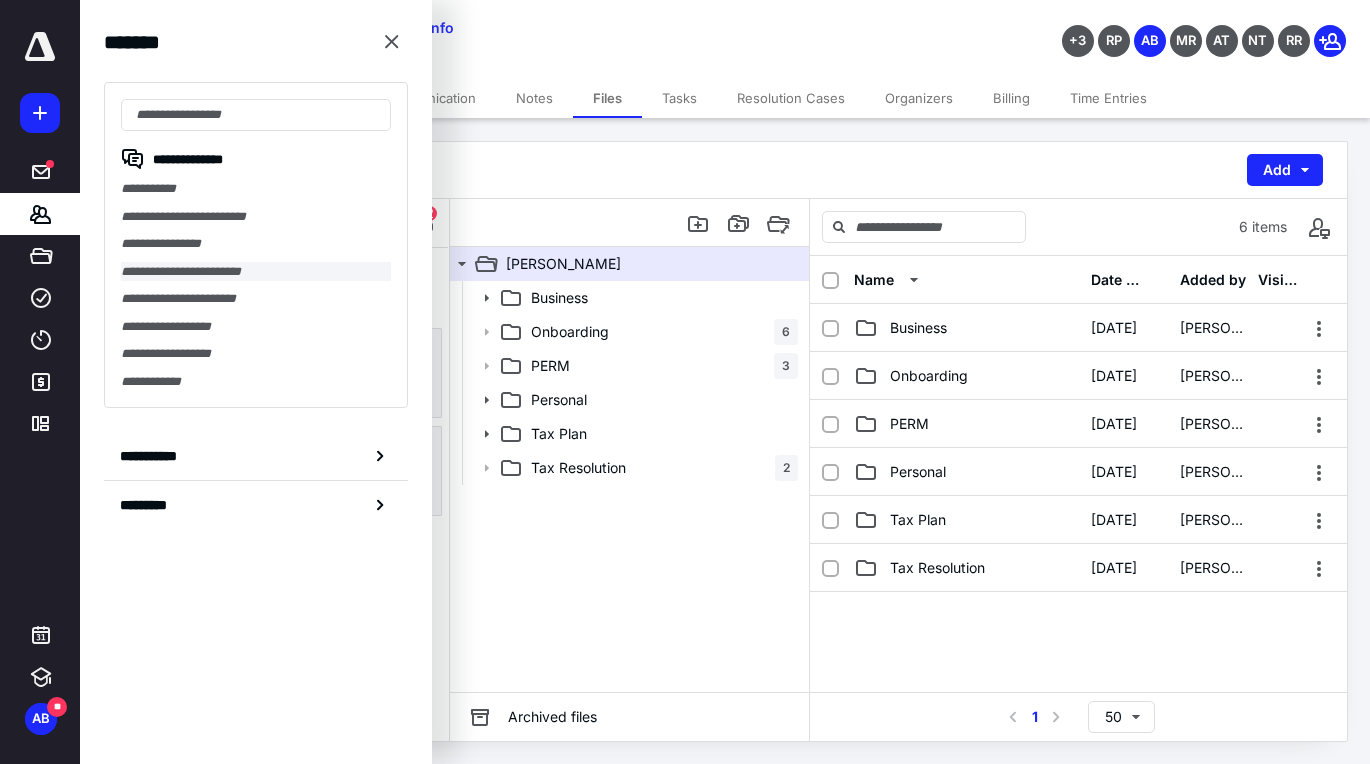 click on "**********" at bounding box center [256, 272] 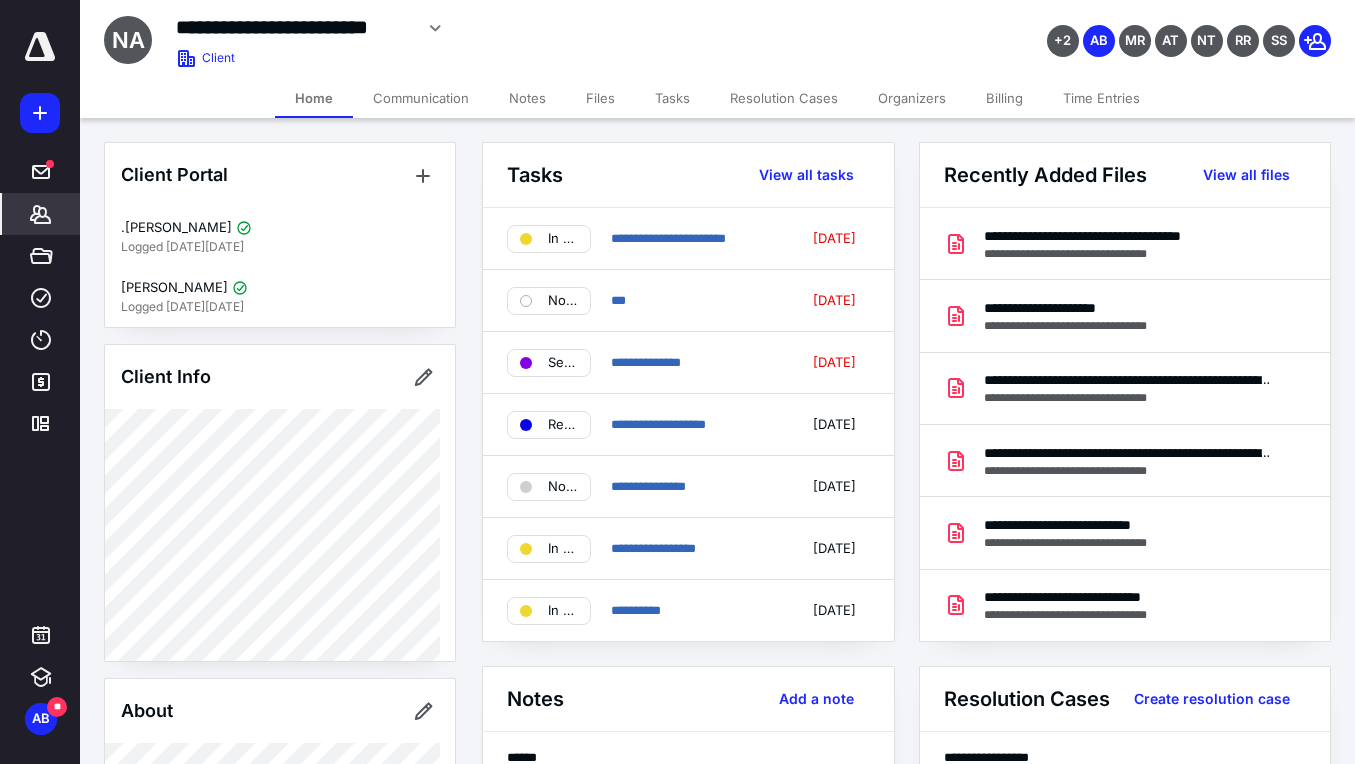click on "**********" at bounding box center (717, 39) 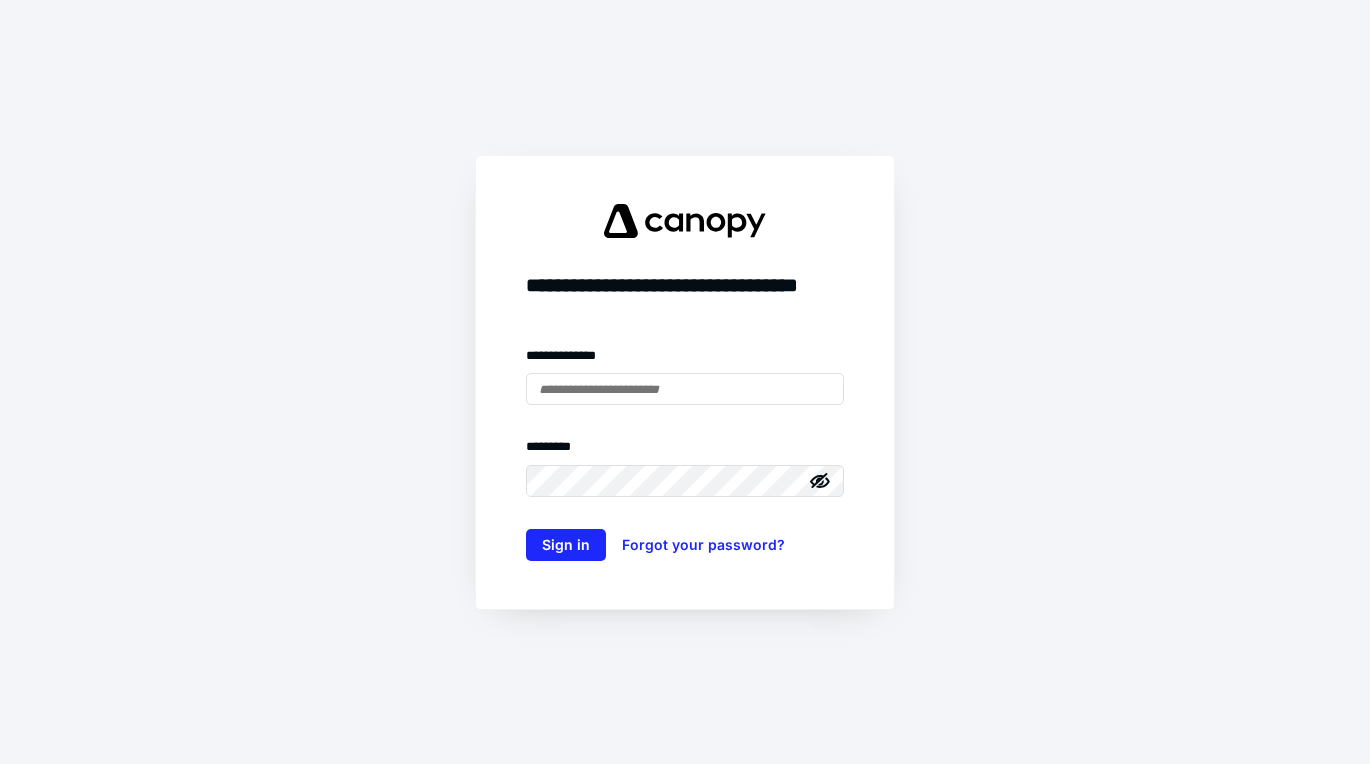 scroll, scrollTop: 0, scrollLeft: 0, axis: both 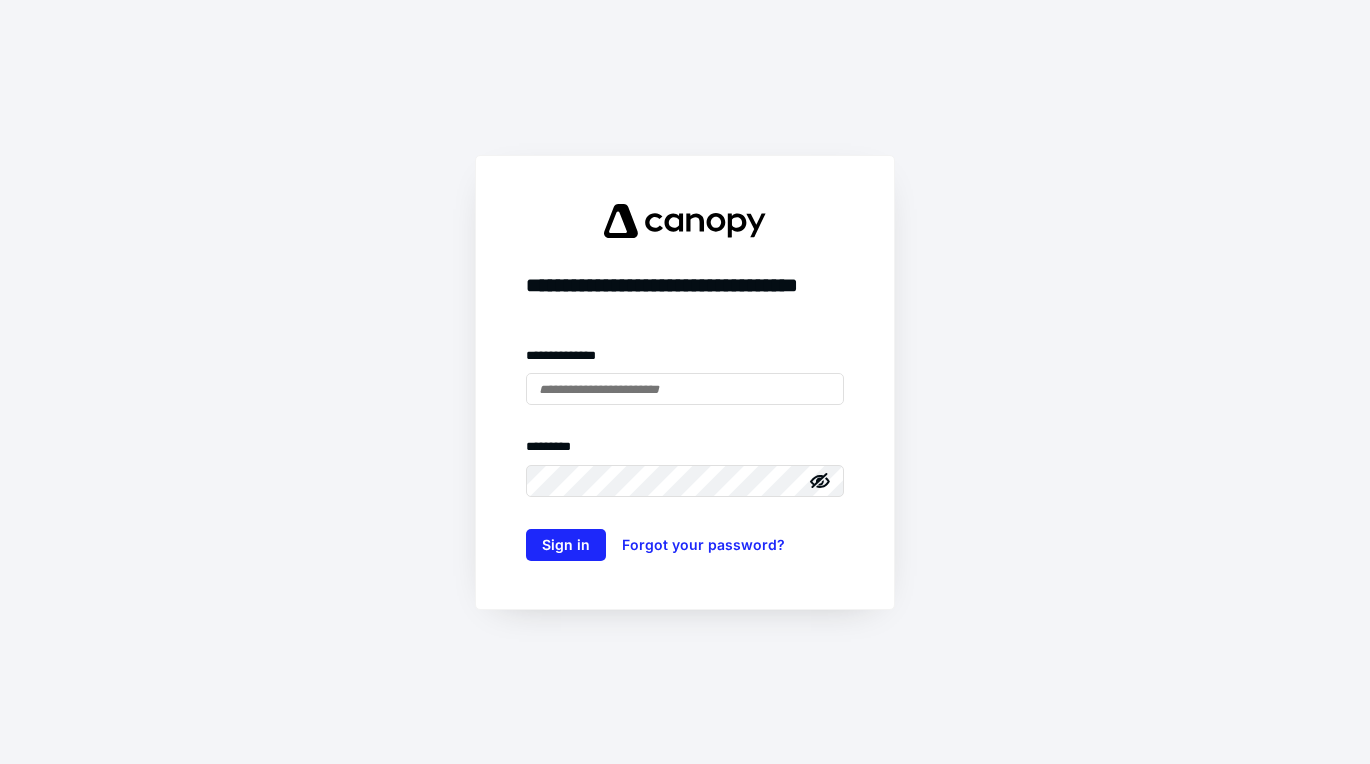 click on "**********" at bounding box center [685, 382] 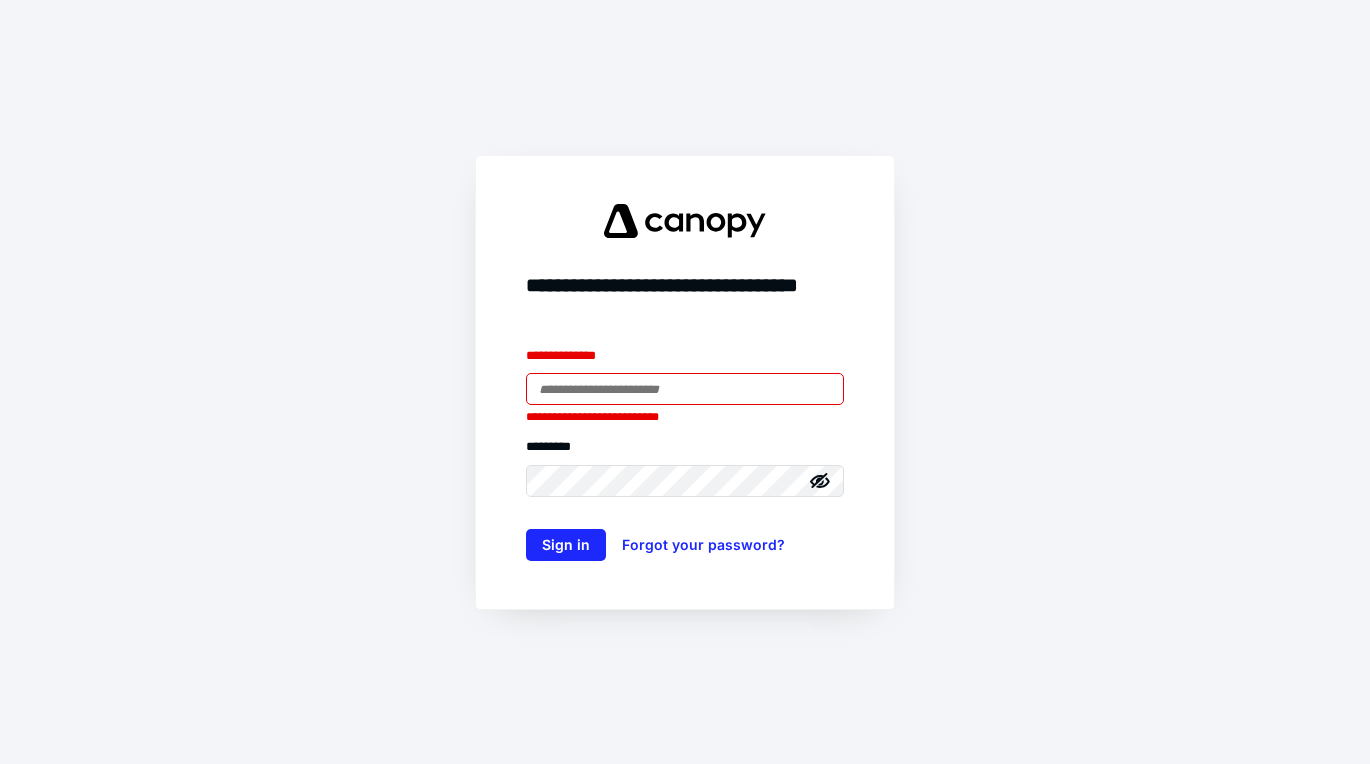 click on "**********" at bounding box center [685, 382] 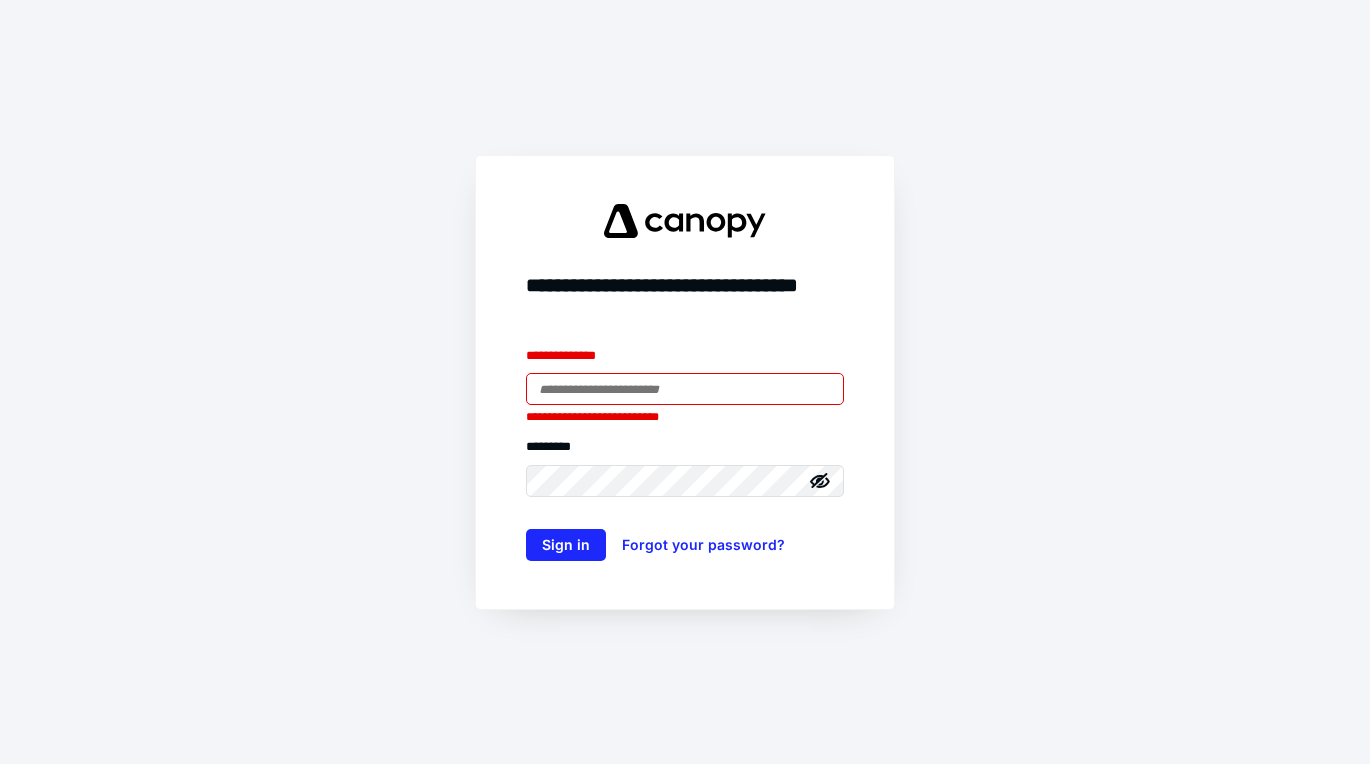 click on "**********" at bounding box center (685, 382) 